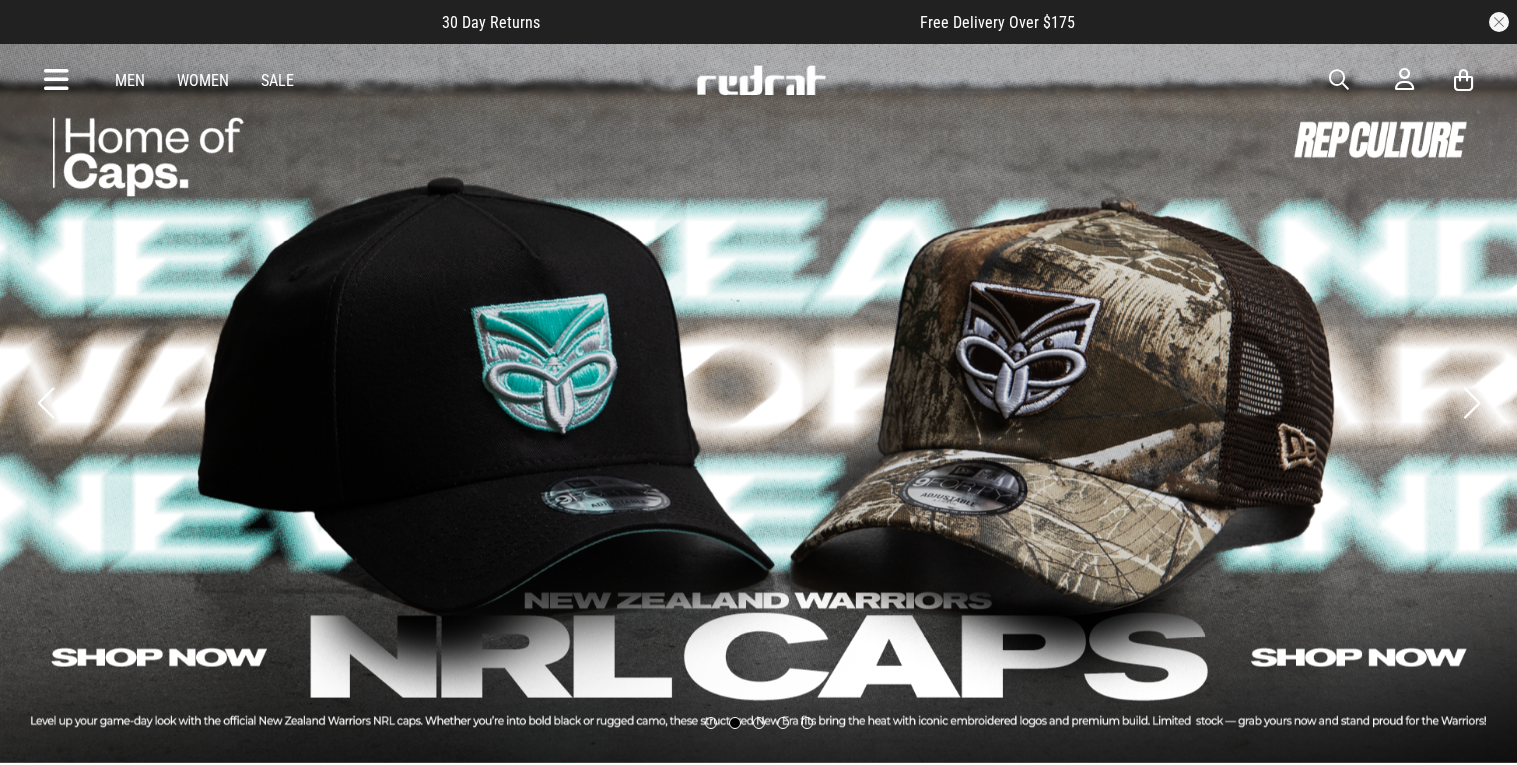 scroll, scrollTop: 0, scrollLeft: 0, axis: both 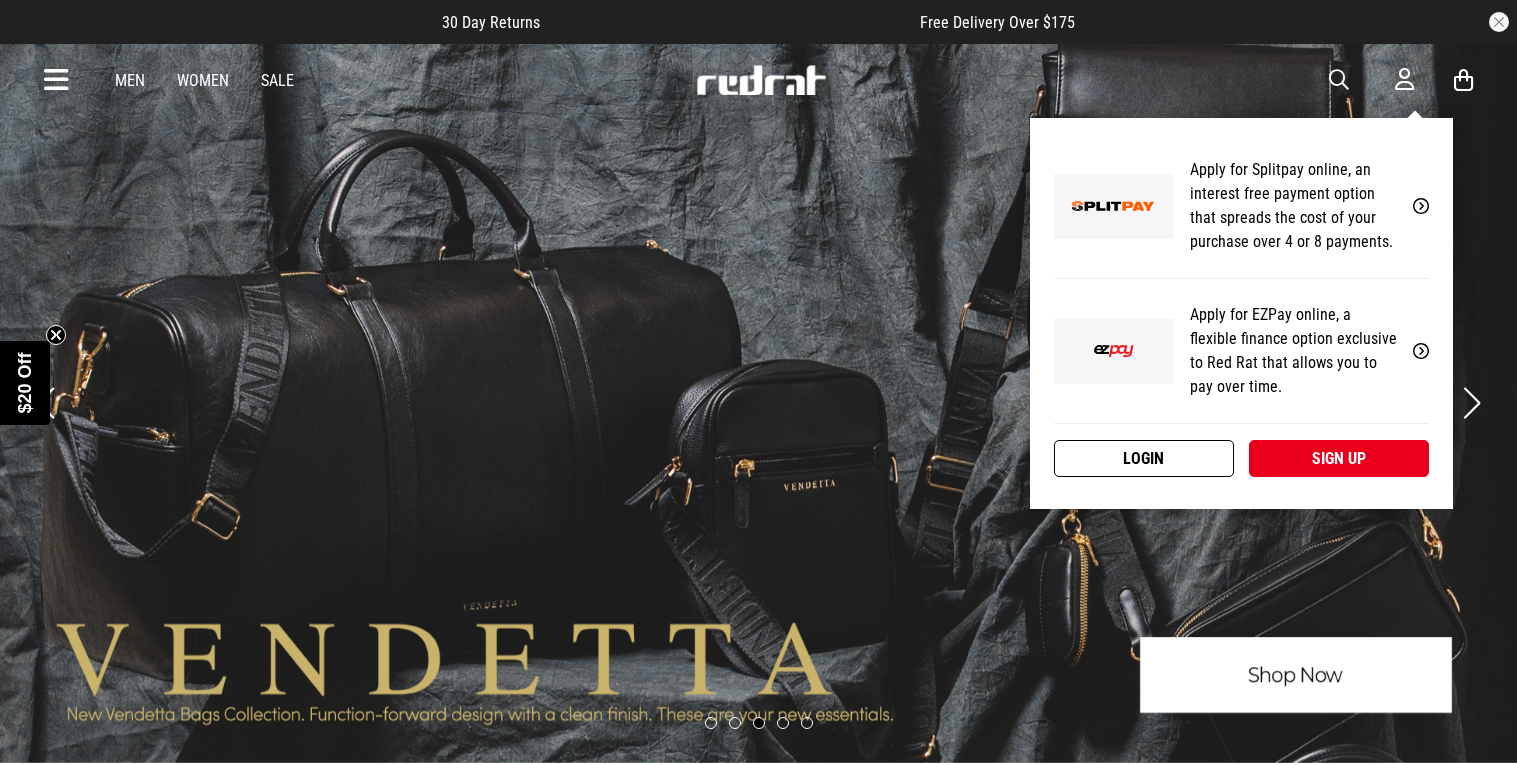 click on "Login" at bounding box center [1144, 458] 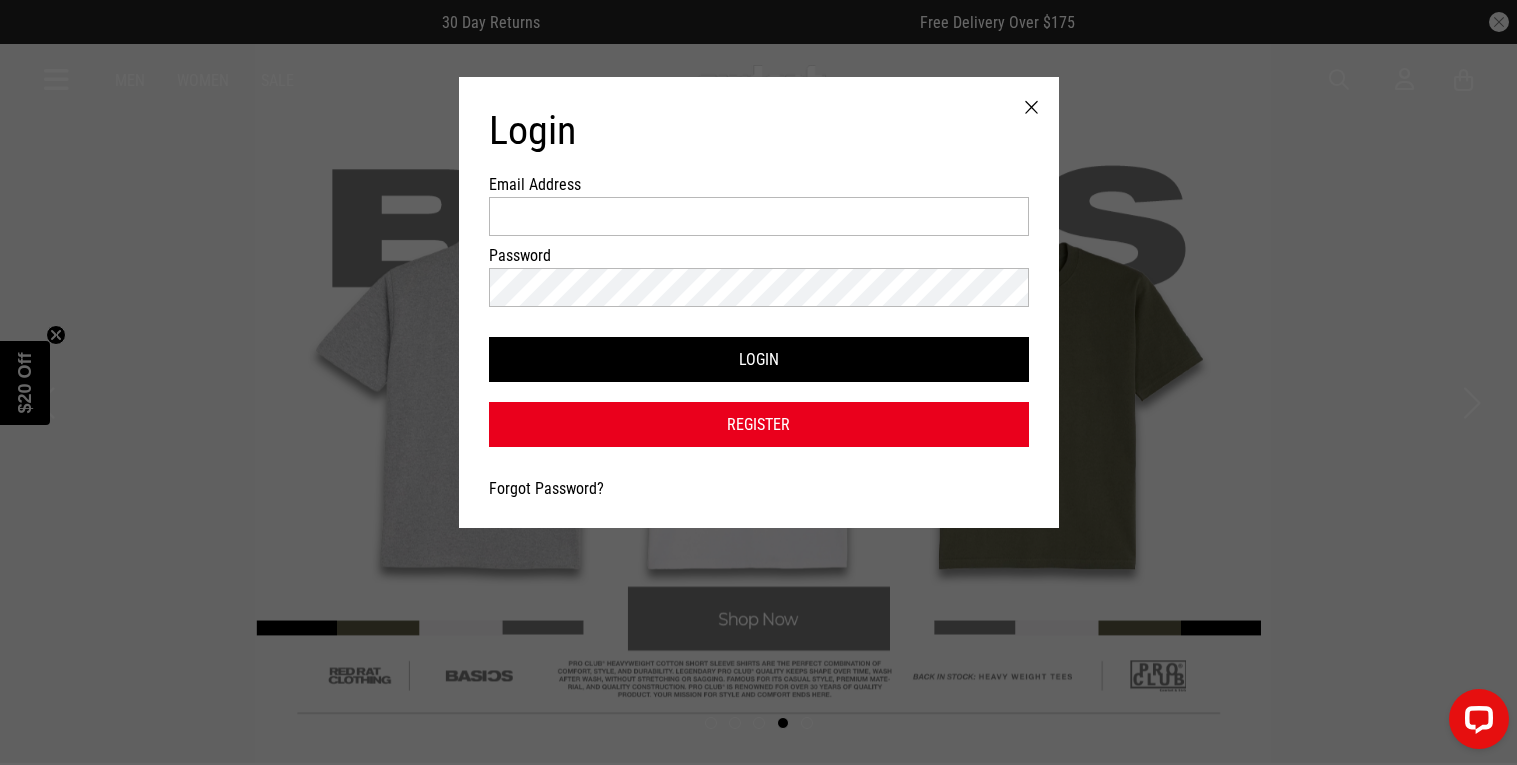 scroll, scrollTop: 0, scrollLeft: 0, axis: both 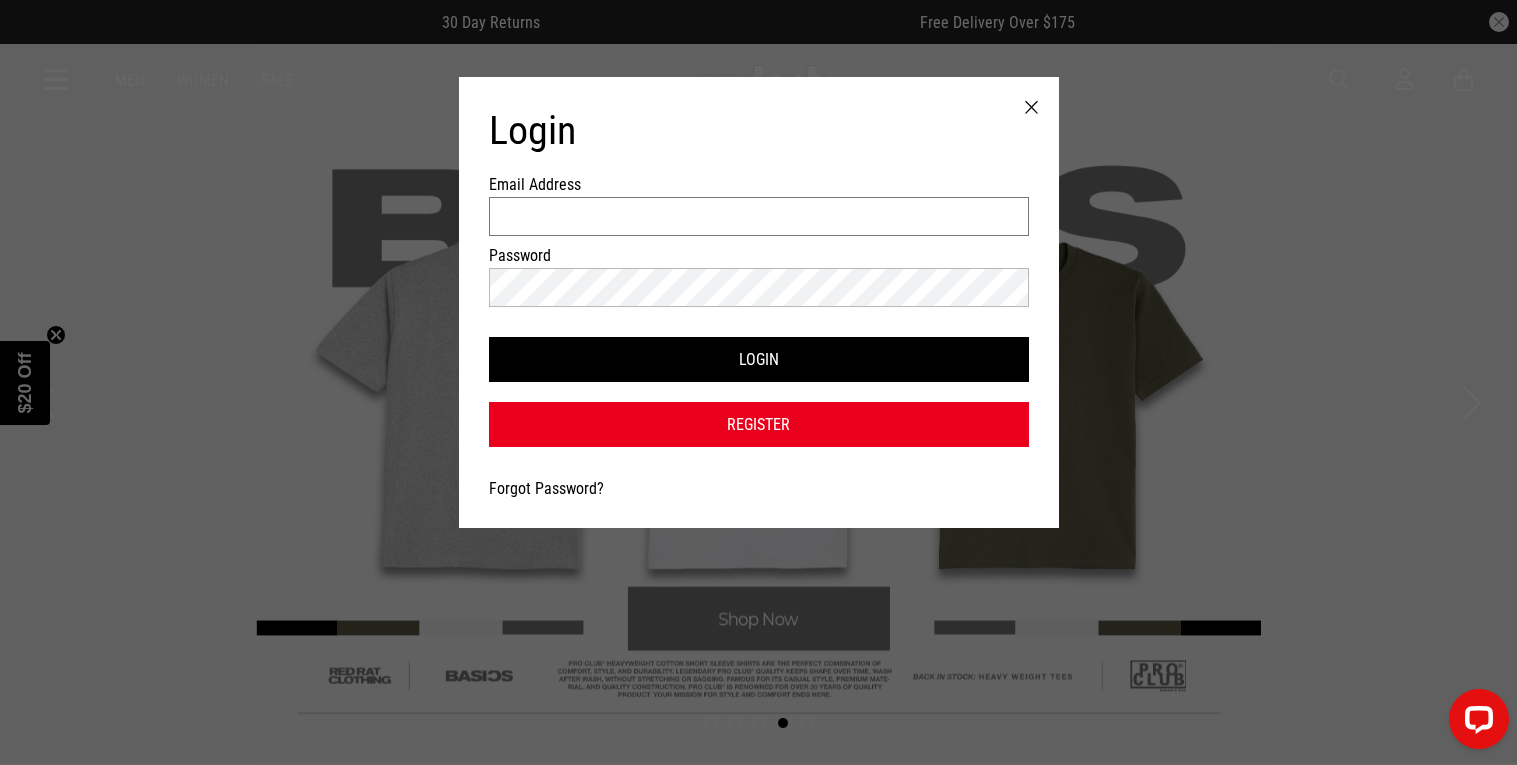 click on "Email Address" at bounding box center (759, 216) 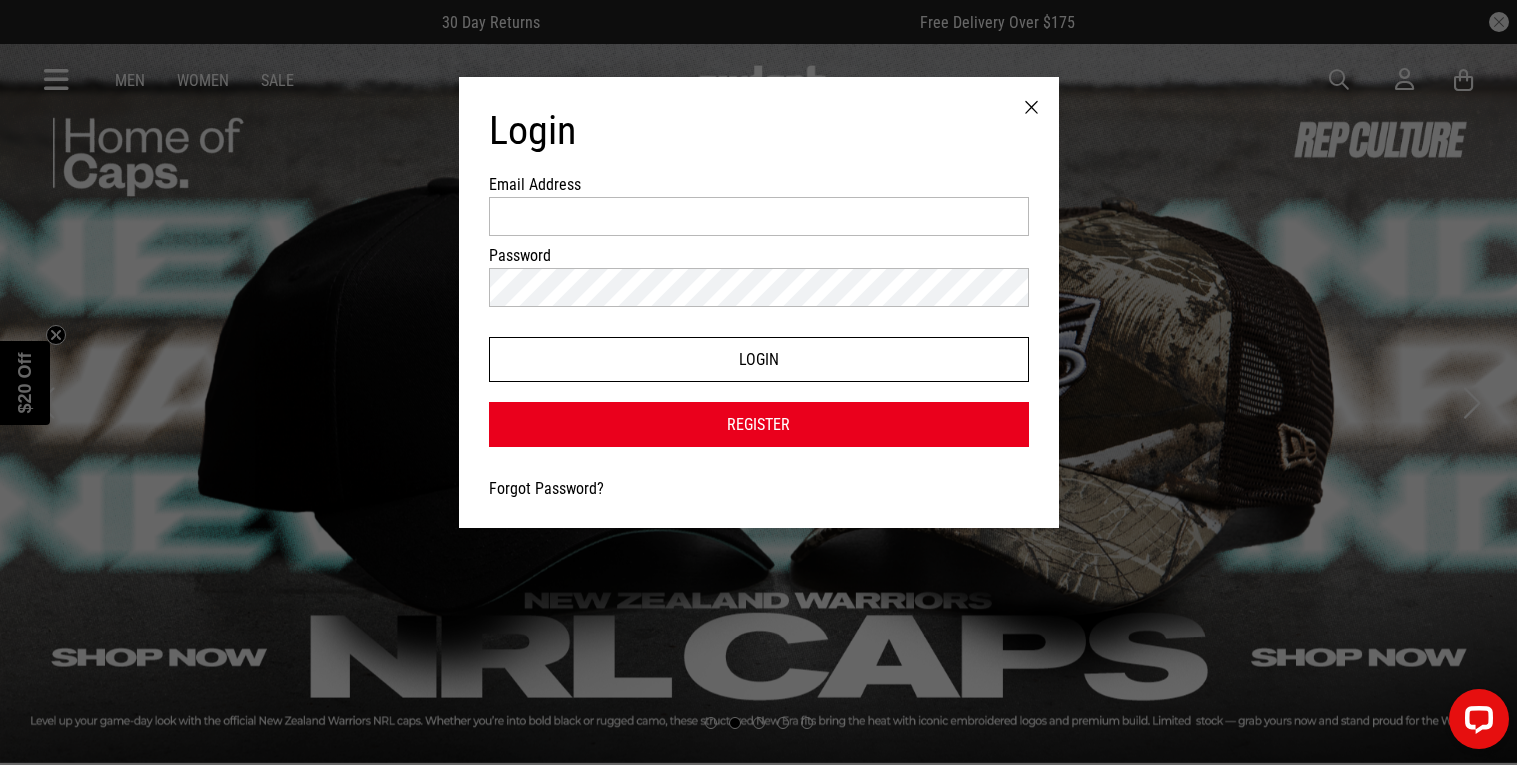 click on "Login" at bounding box center (759, 359) 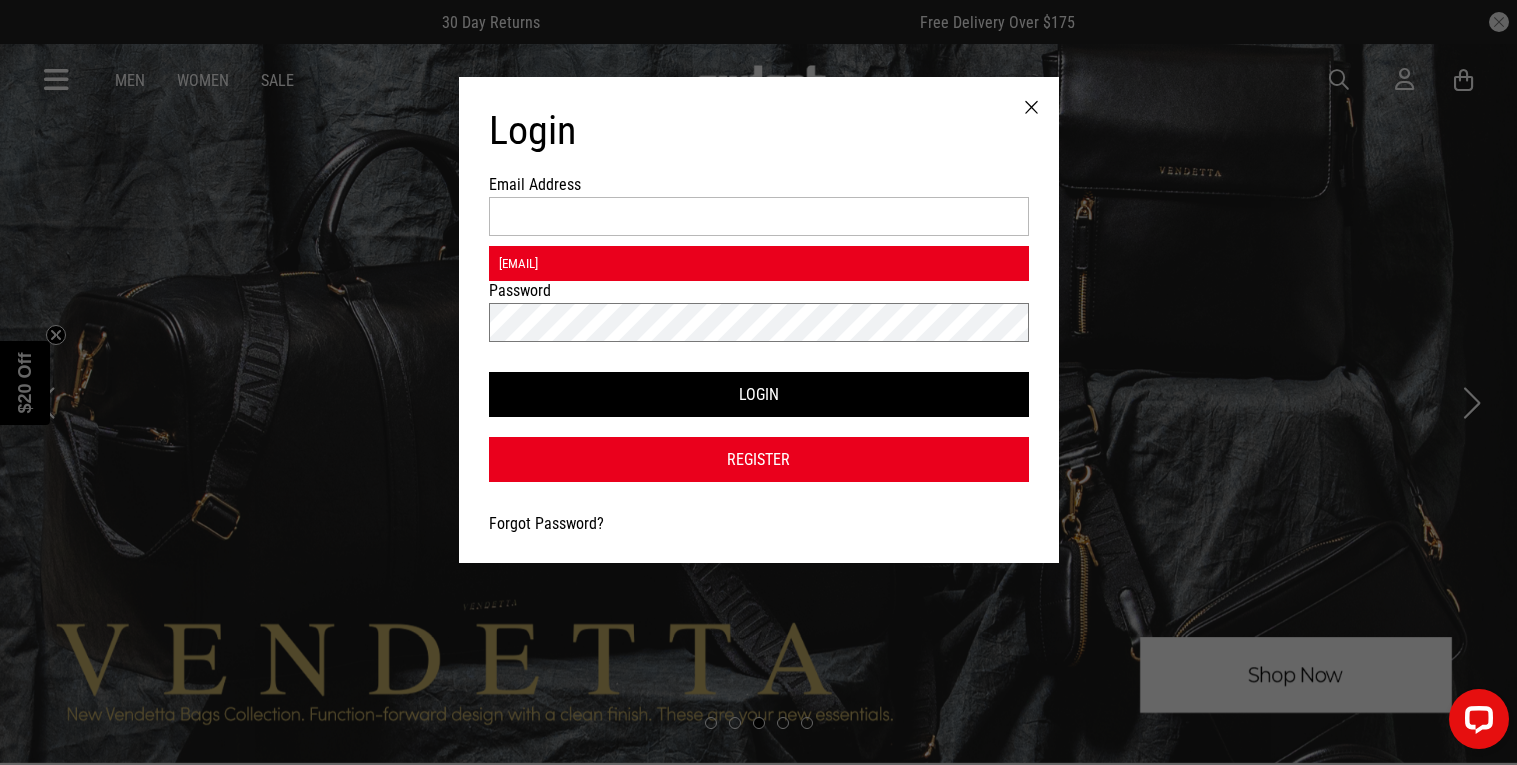 click on "Login
Email Address
Email address required.
Password
Login
Register
Forgot Password?" at bounding box center [758, 382] 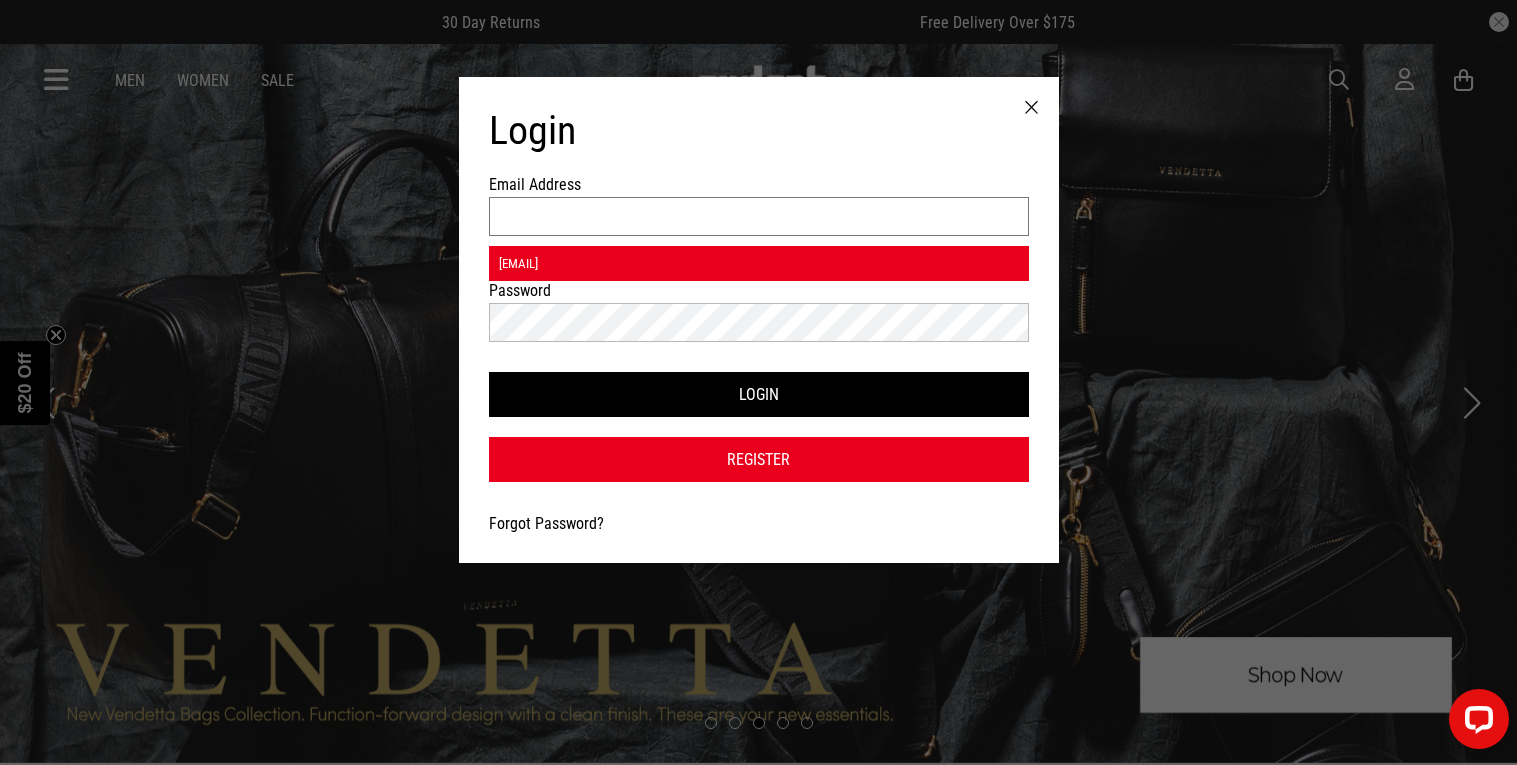click on "Email Address" at bounding box center (759, 216) 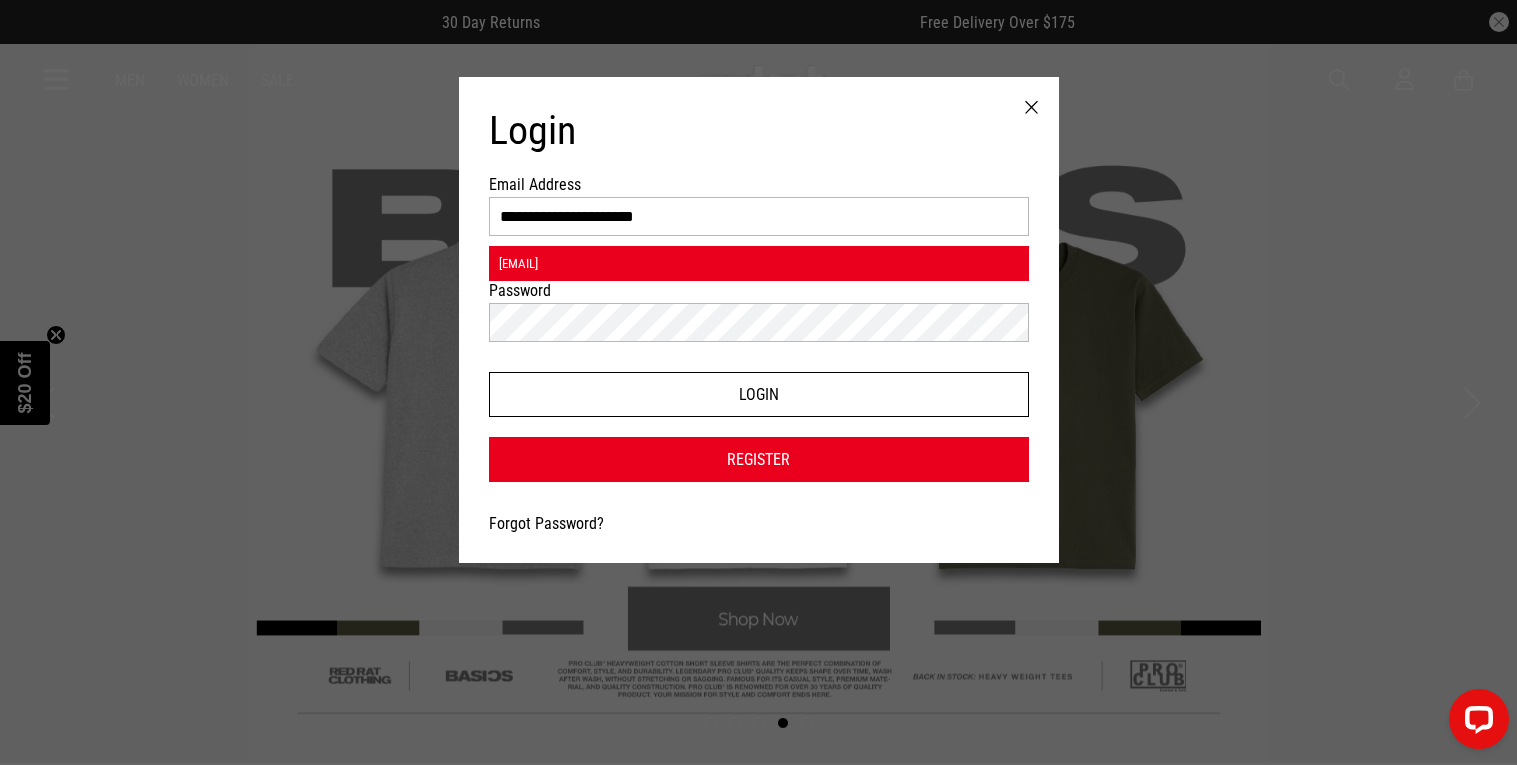 click on "Login" at bounding box center (759, 394) 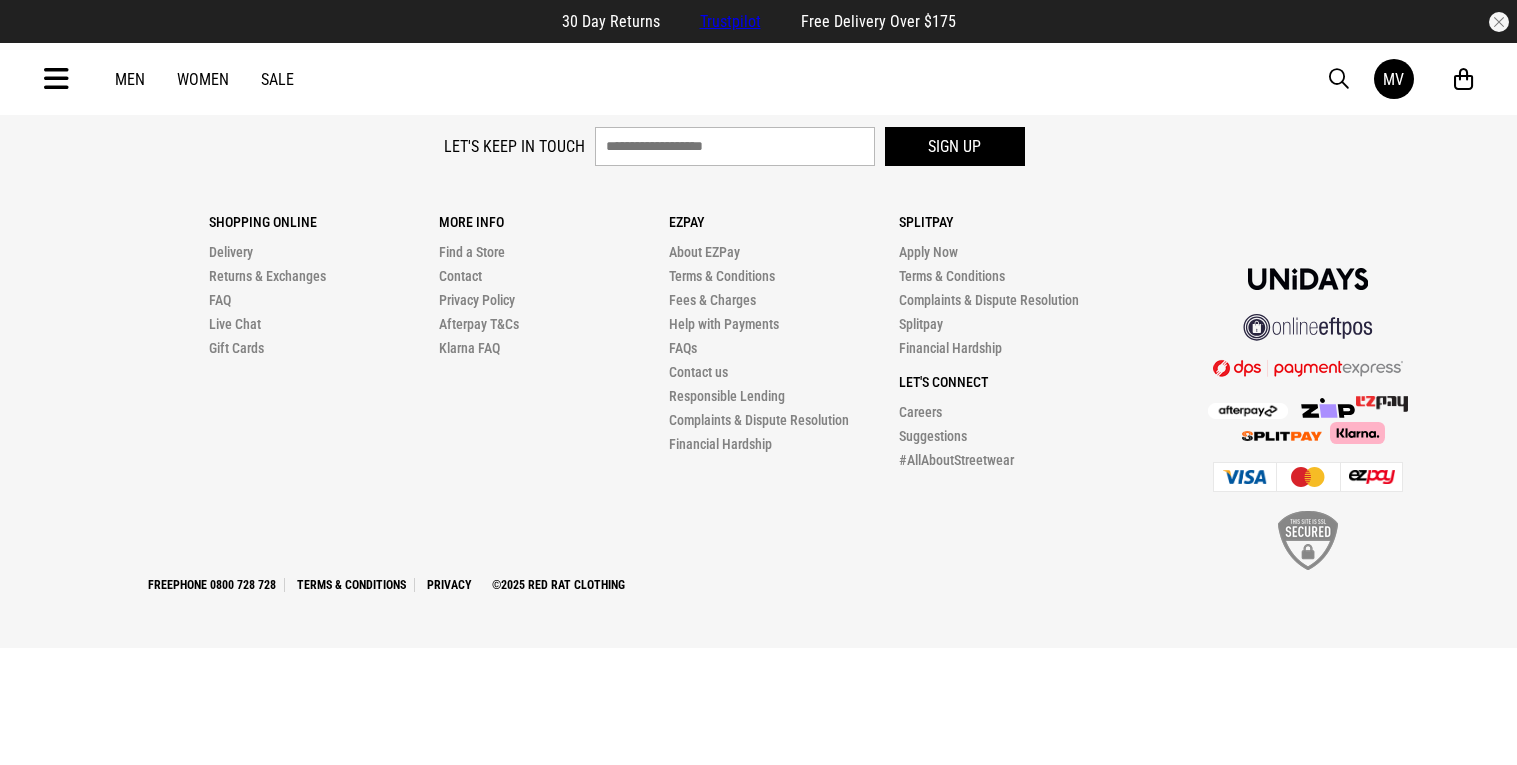 scroll, scrollTop: 0, scrollLeft: 0, axis: both 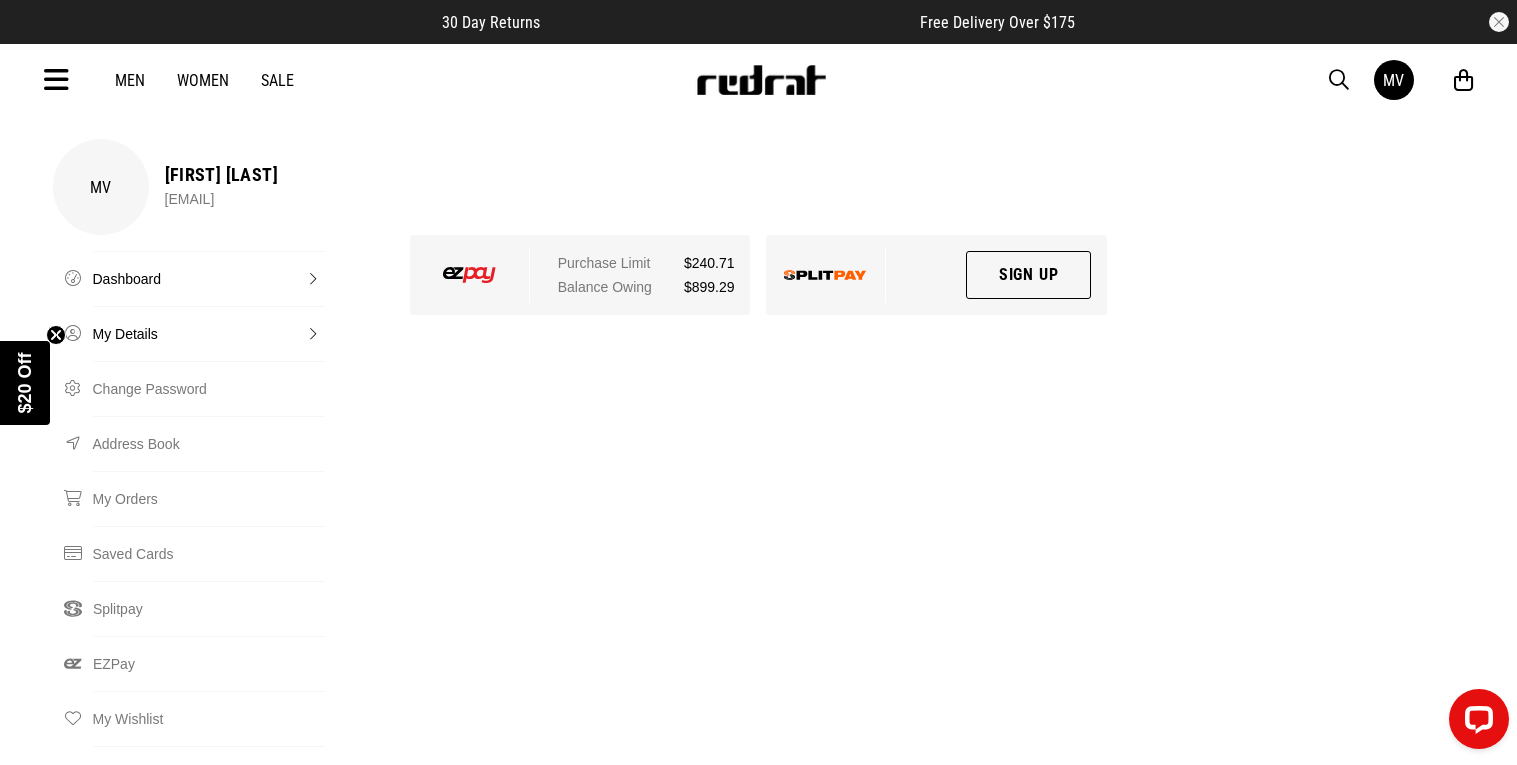 click on "My Details" at bounding box center (209, 333) 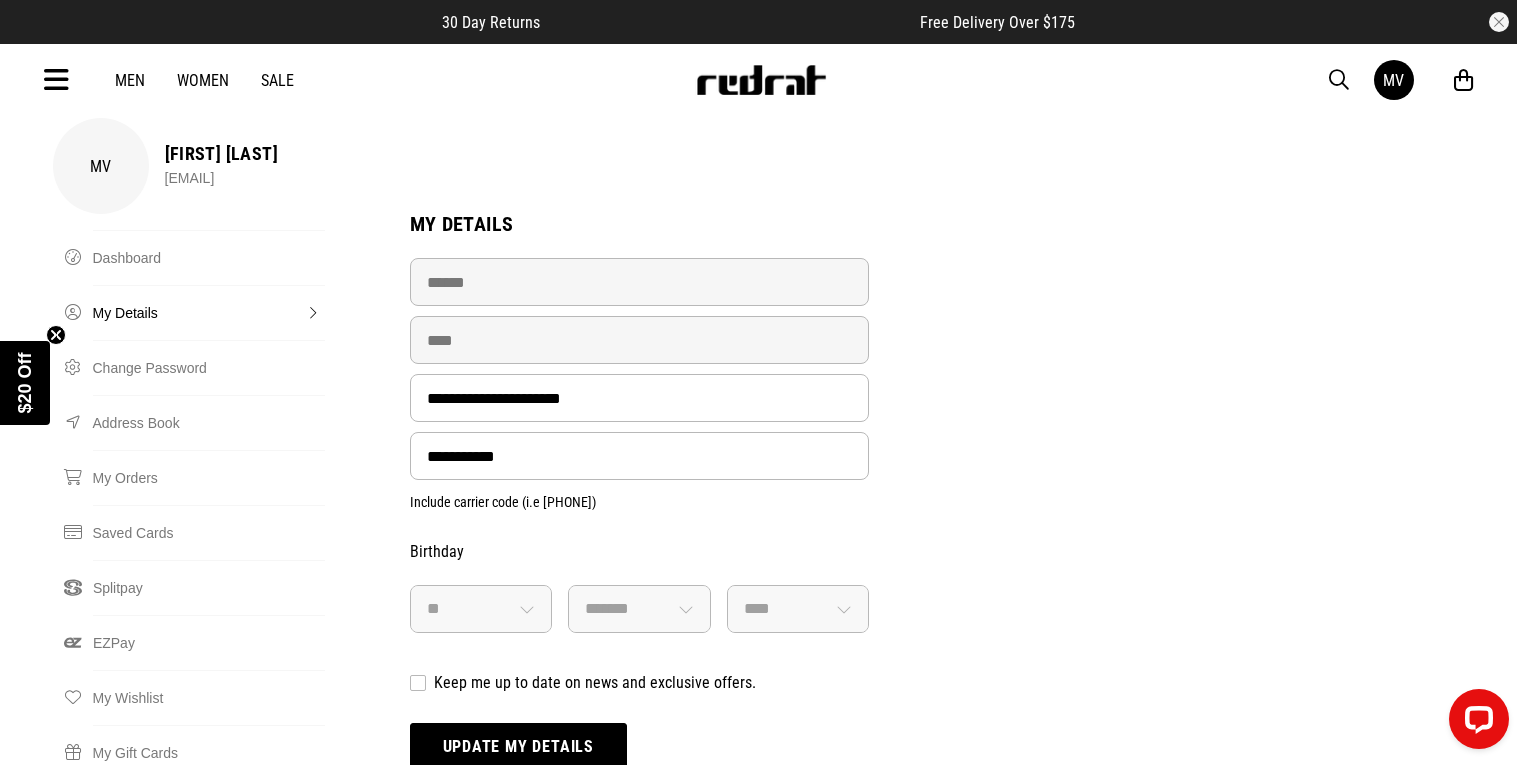 scroll, scrollTop: 0, scrollLeft: 0, axis: both 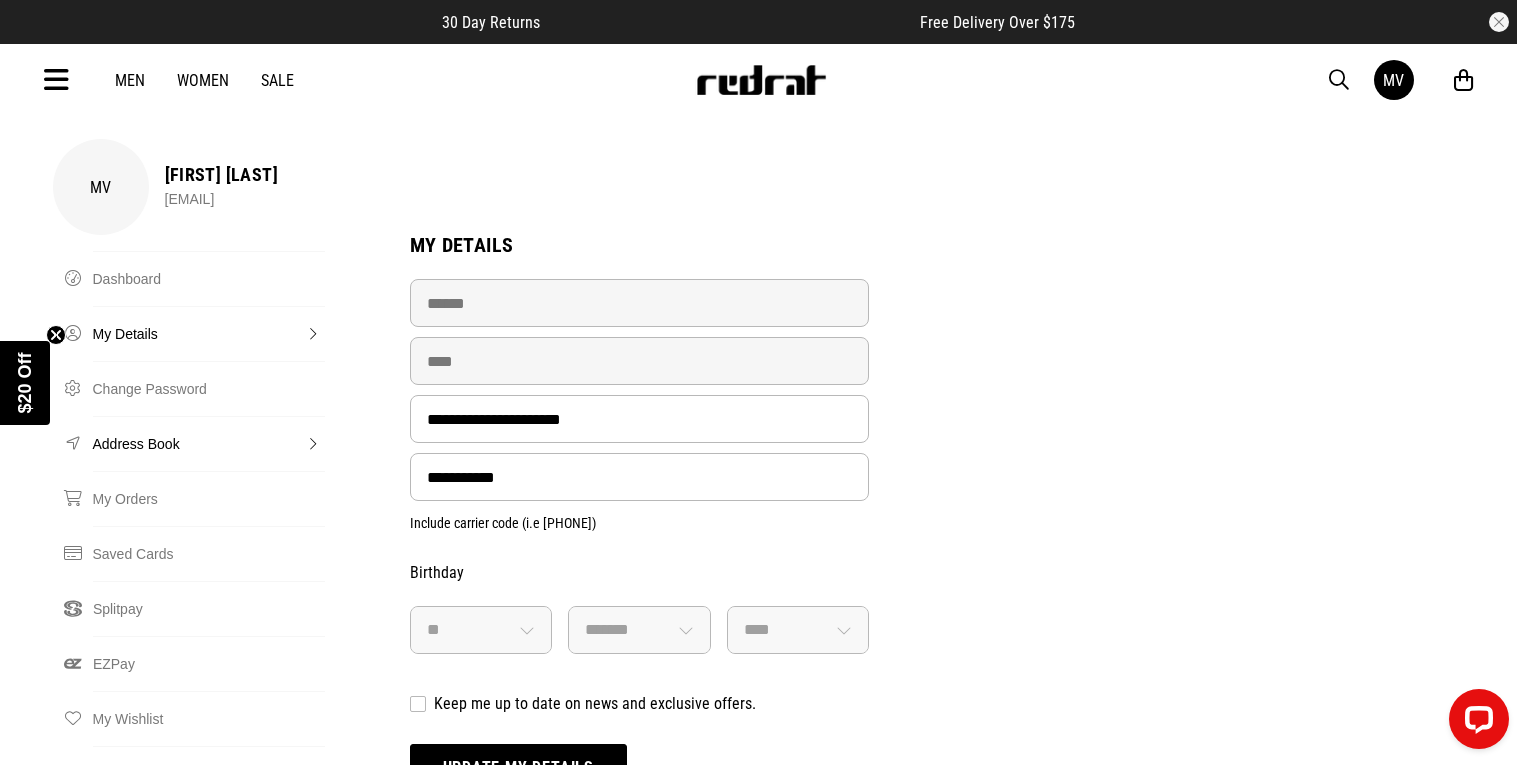 click on "Address Book" at bounding box center (209, 443) 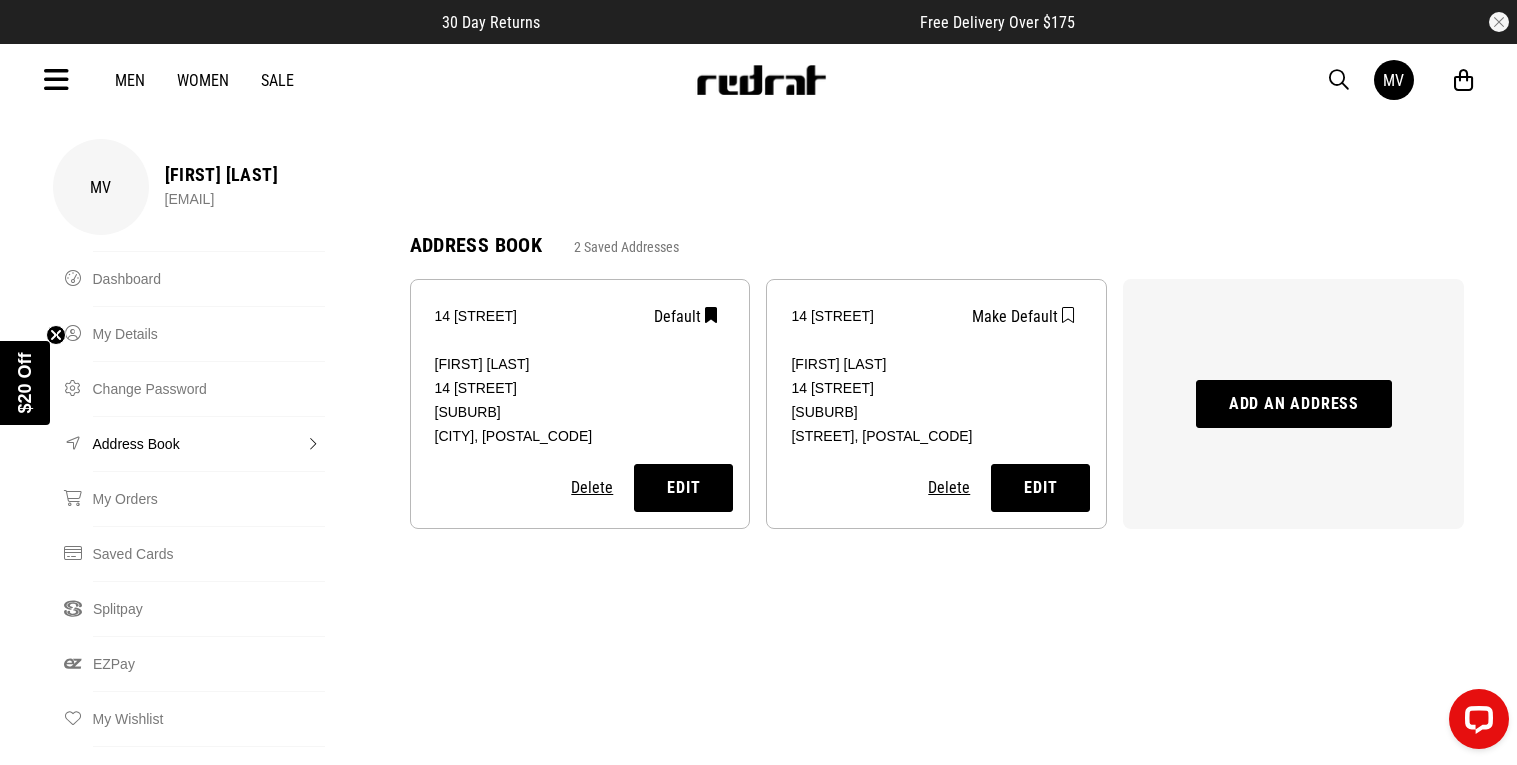 click on "Address Book" at bounding box center (209, 443) 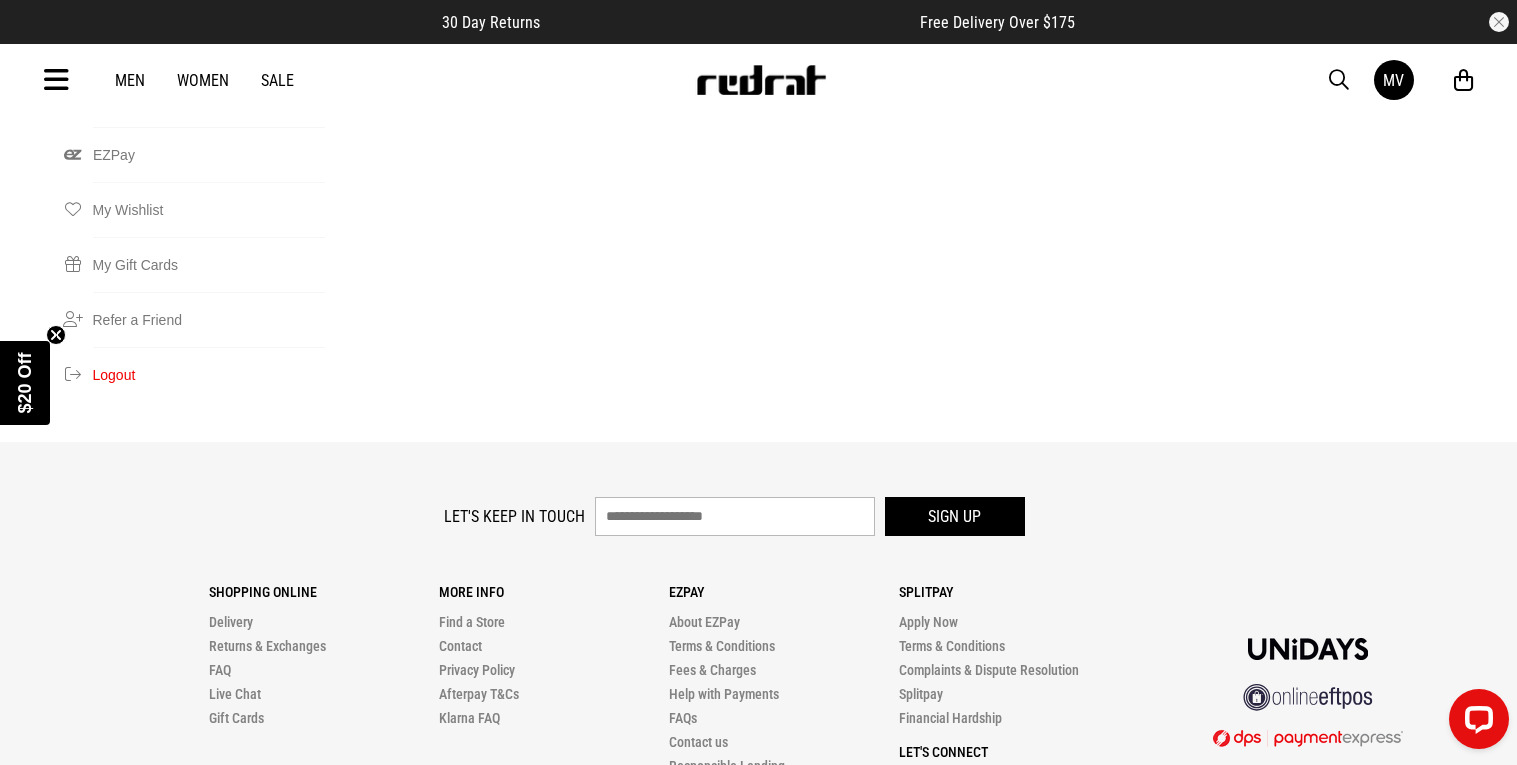 scroll, scrollTop: 0, scrollLeft: 0, axis: both 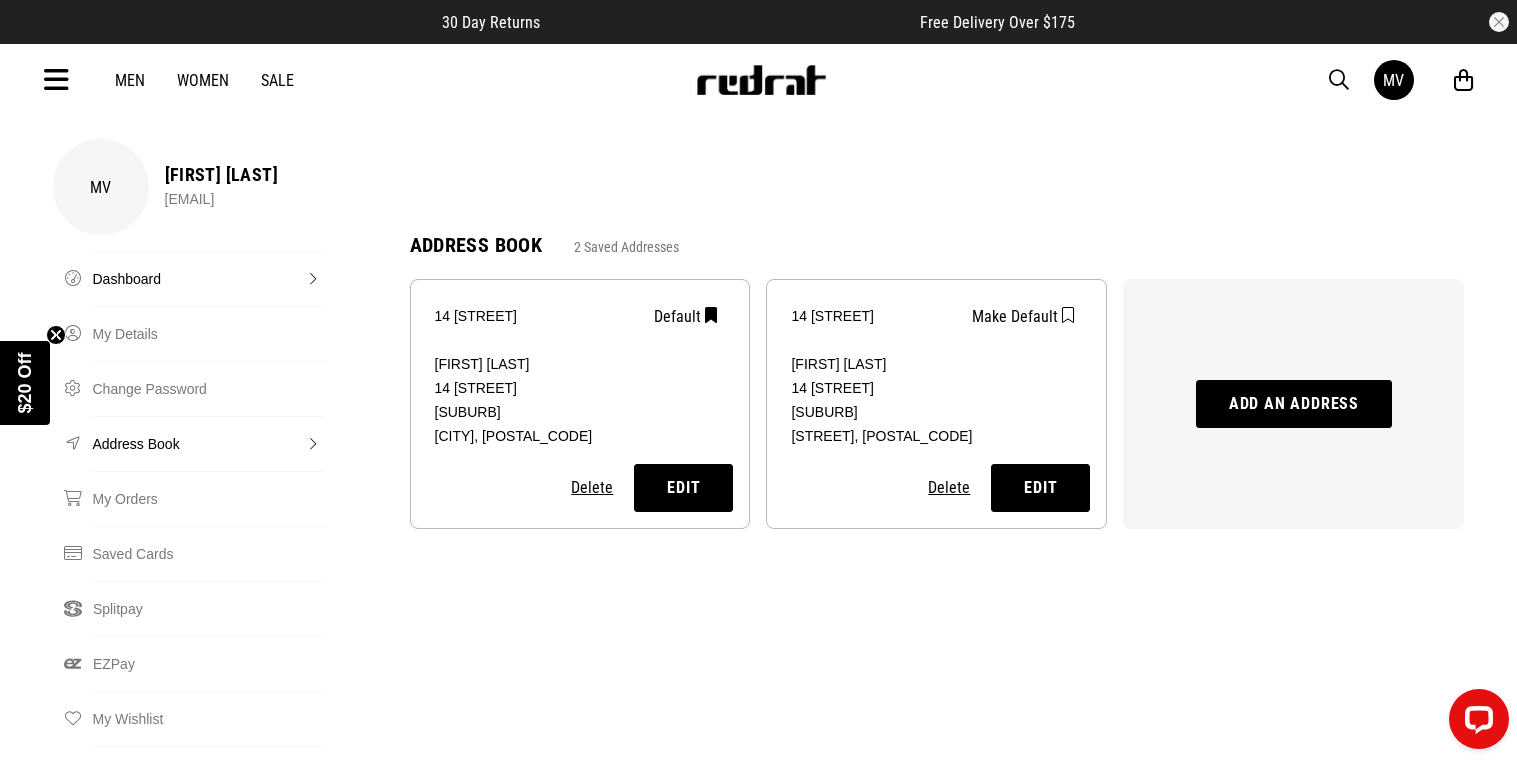 click on "Dashboard" at bounding box center [209, 278] 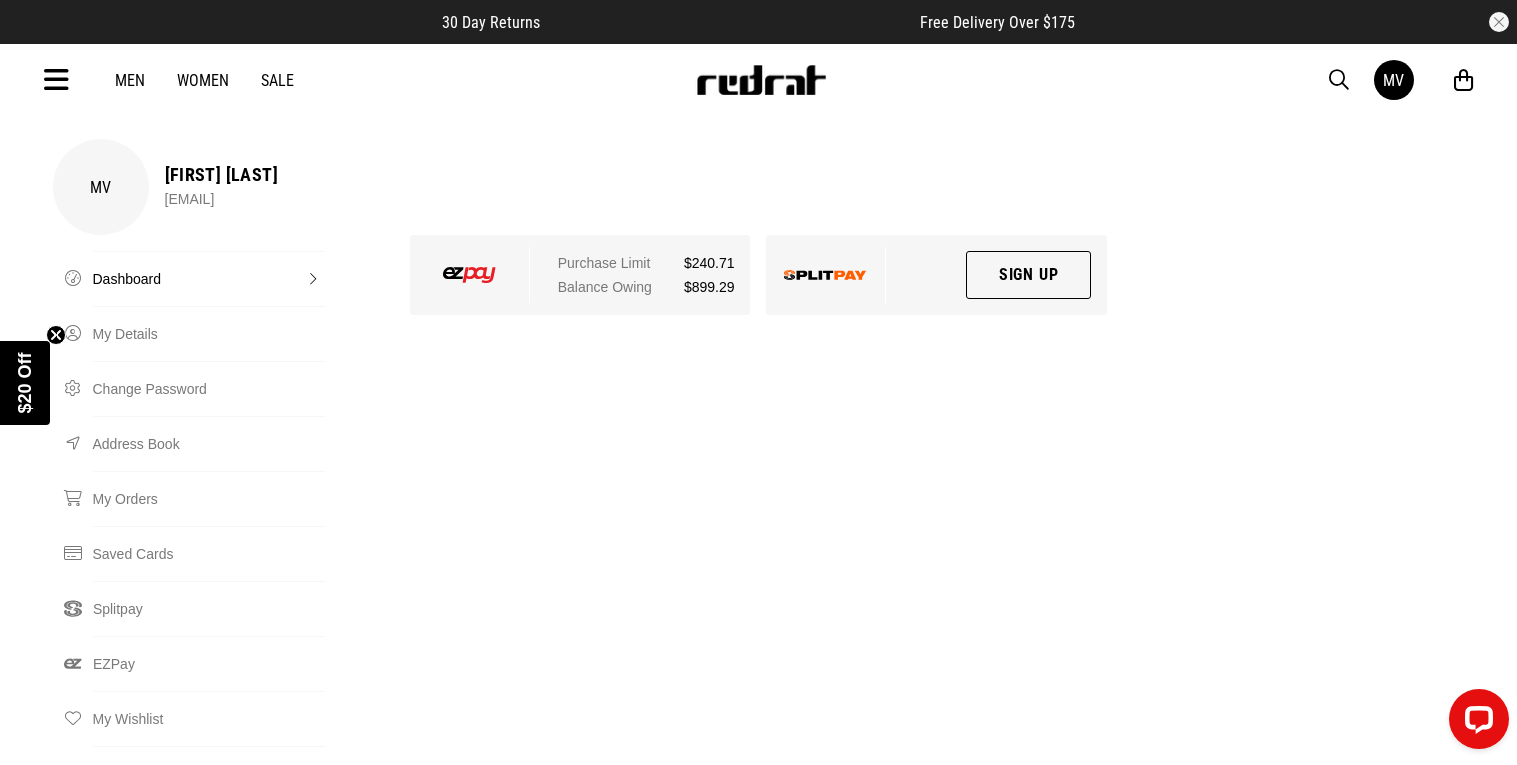 click on "Dashboard" at bounding box center (209, 278) 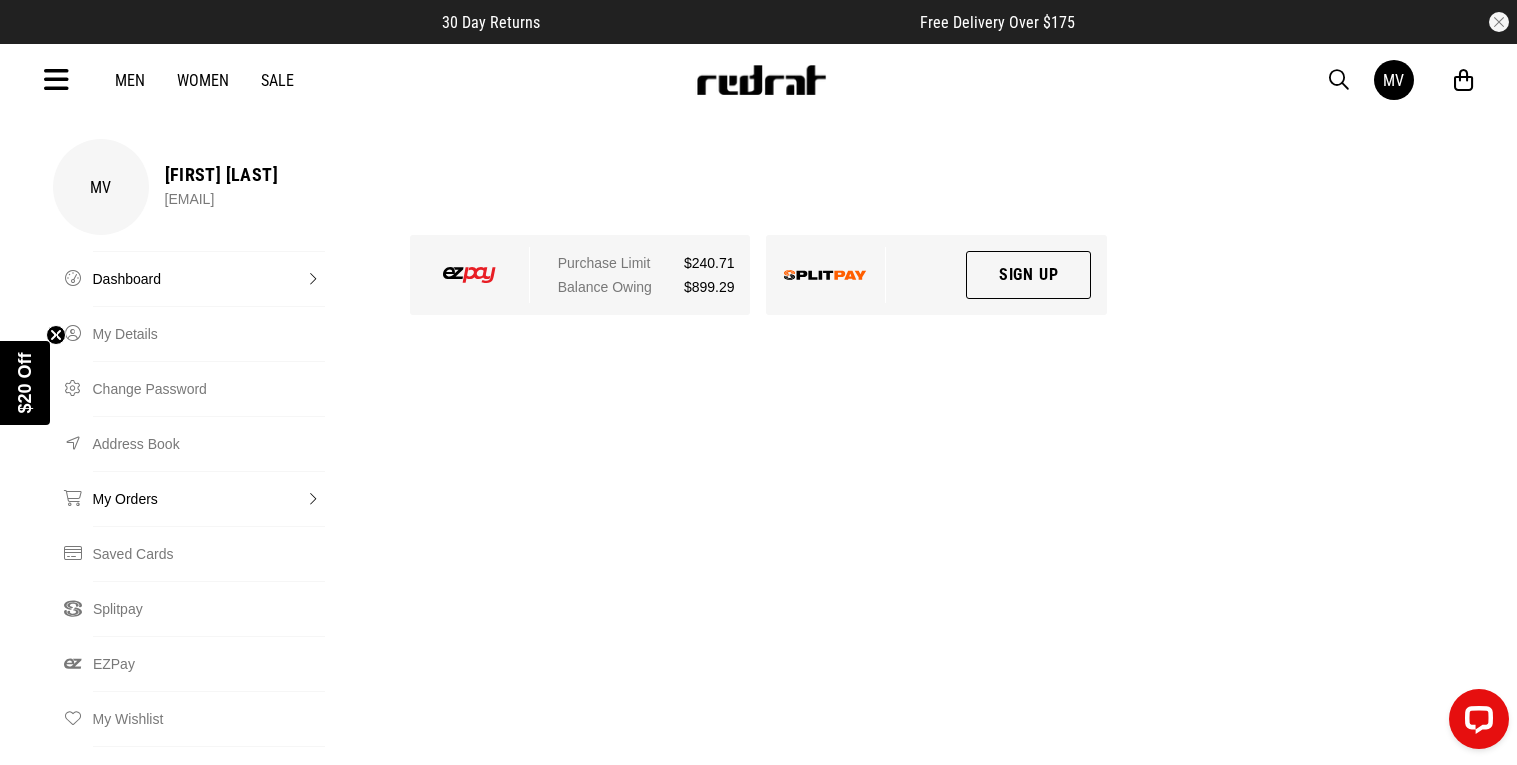 click on "My Orders" at bounding box center [209, 498] 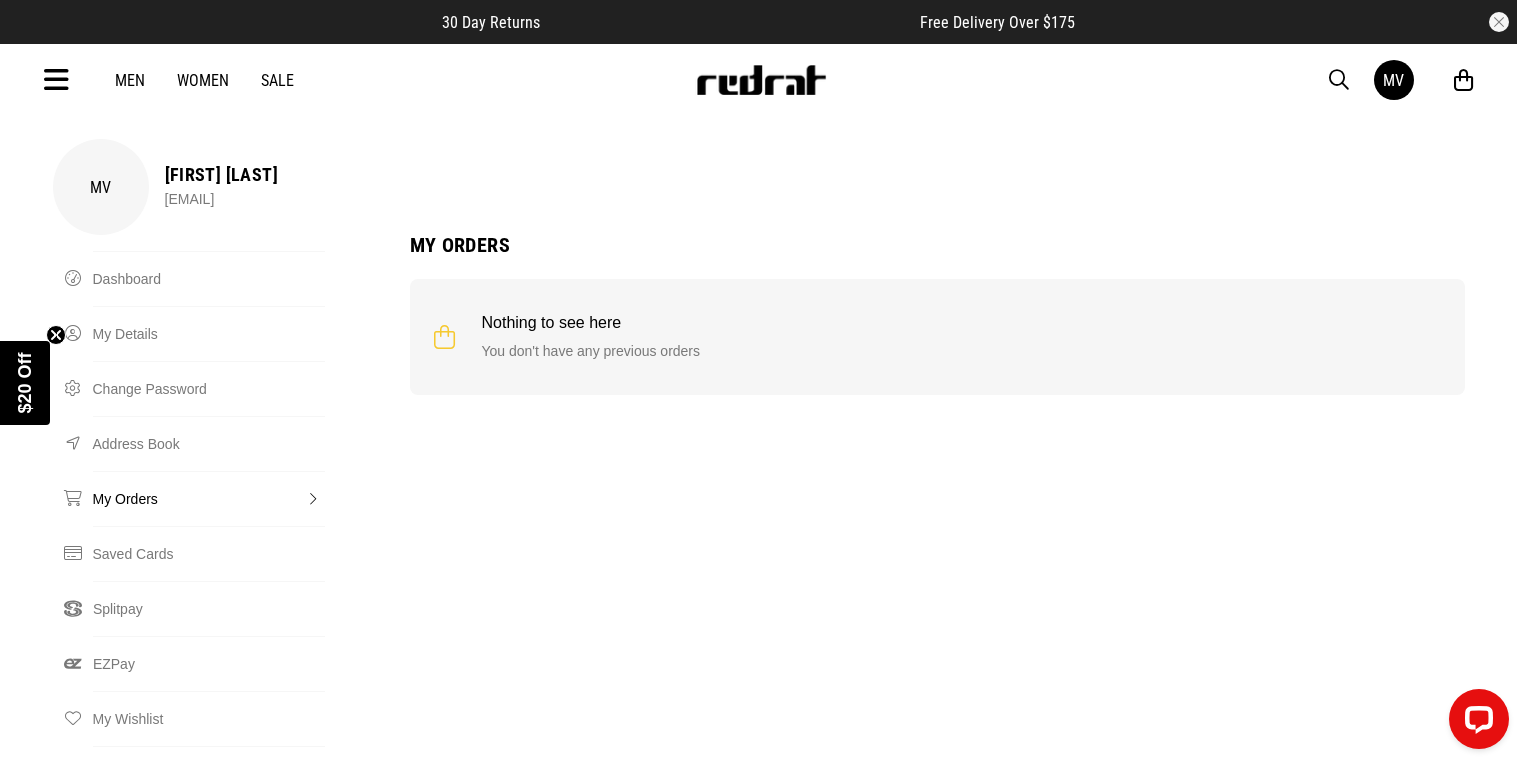 click on "My Orders" at bounding box center (209, 498) 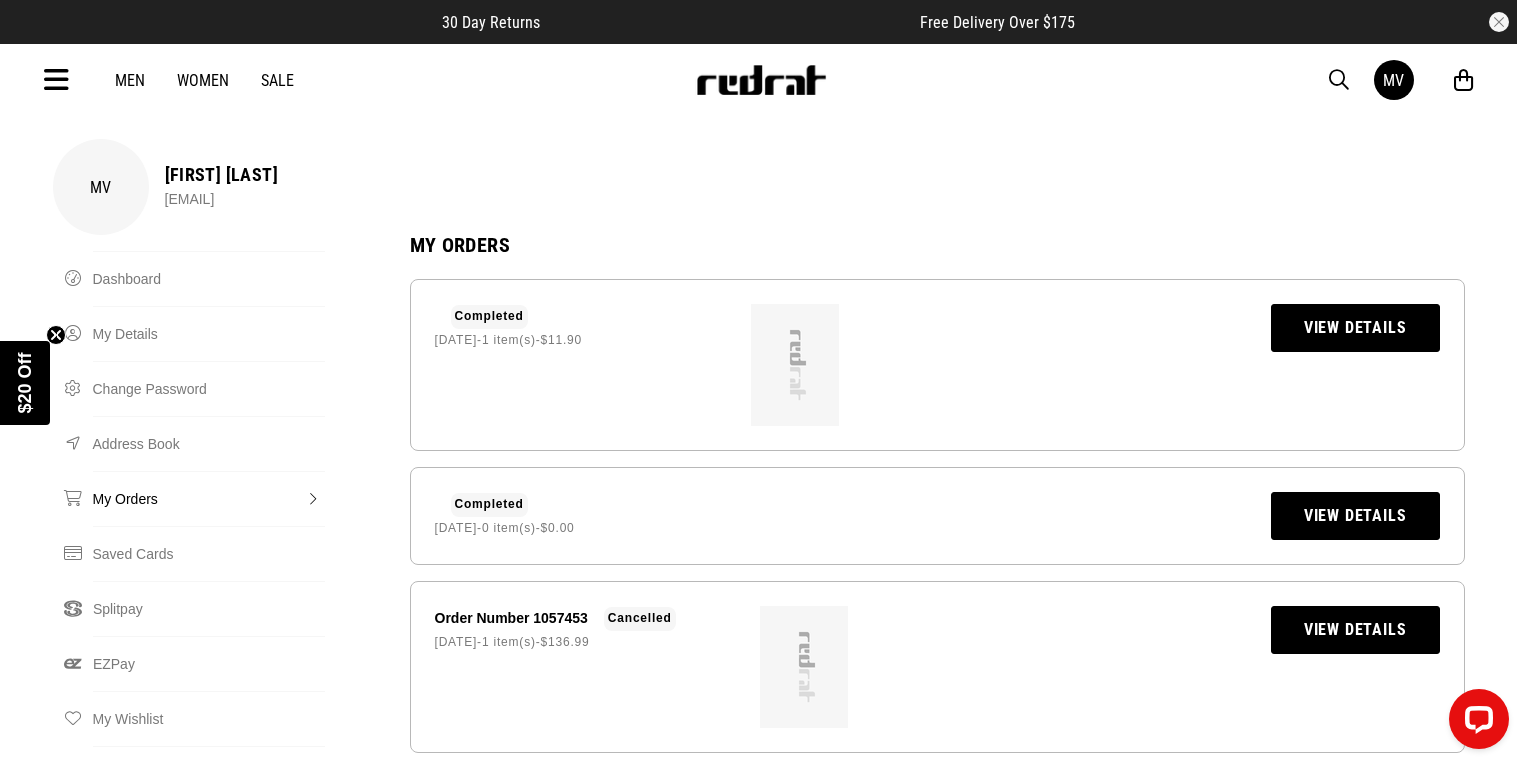 click on "View Details" at bounding box center [1355, 630] 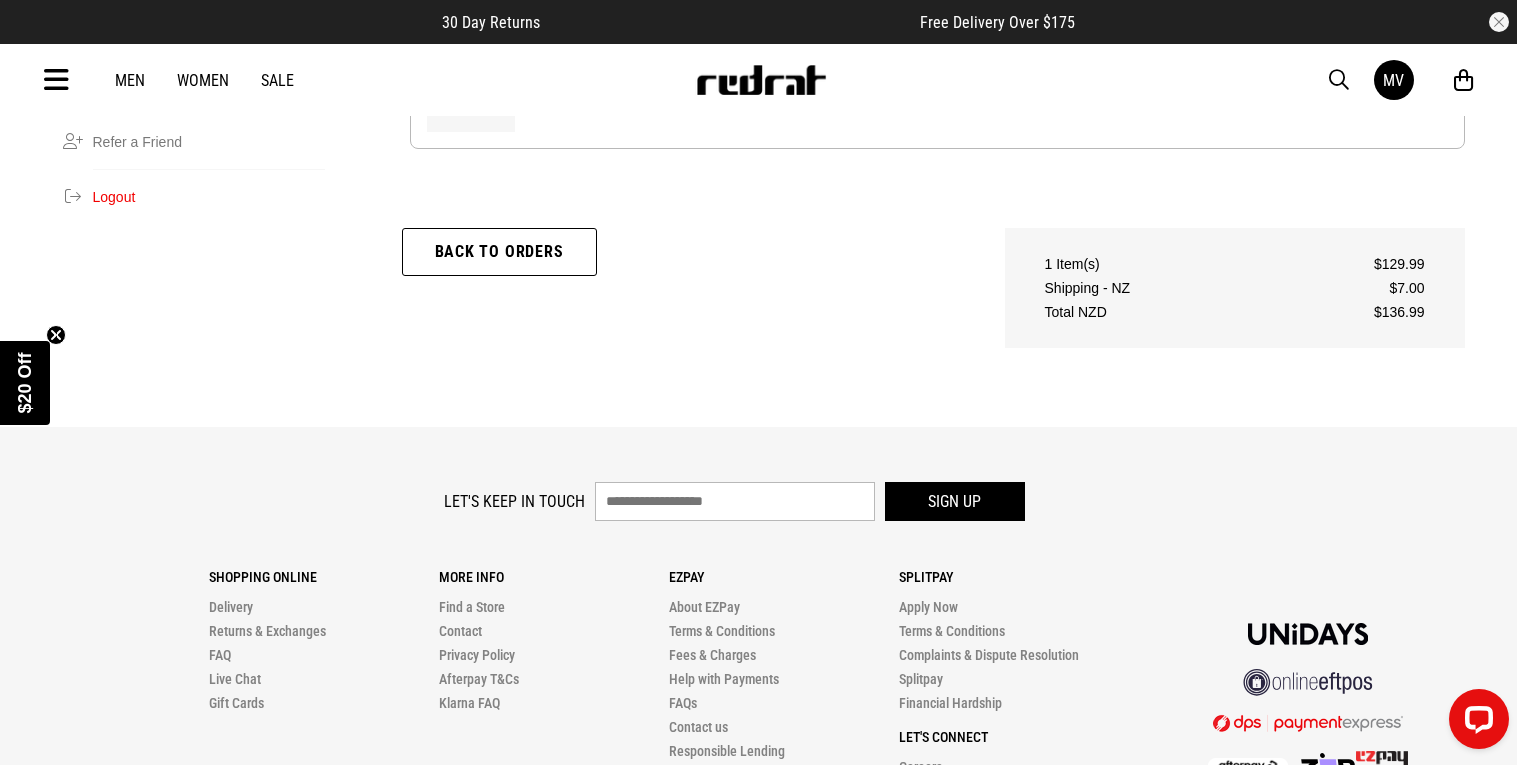 scroll, scrollTop: 0, scrollLeft: 0, axis: both 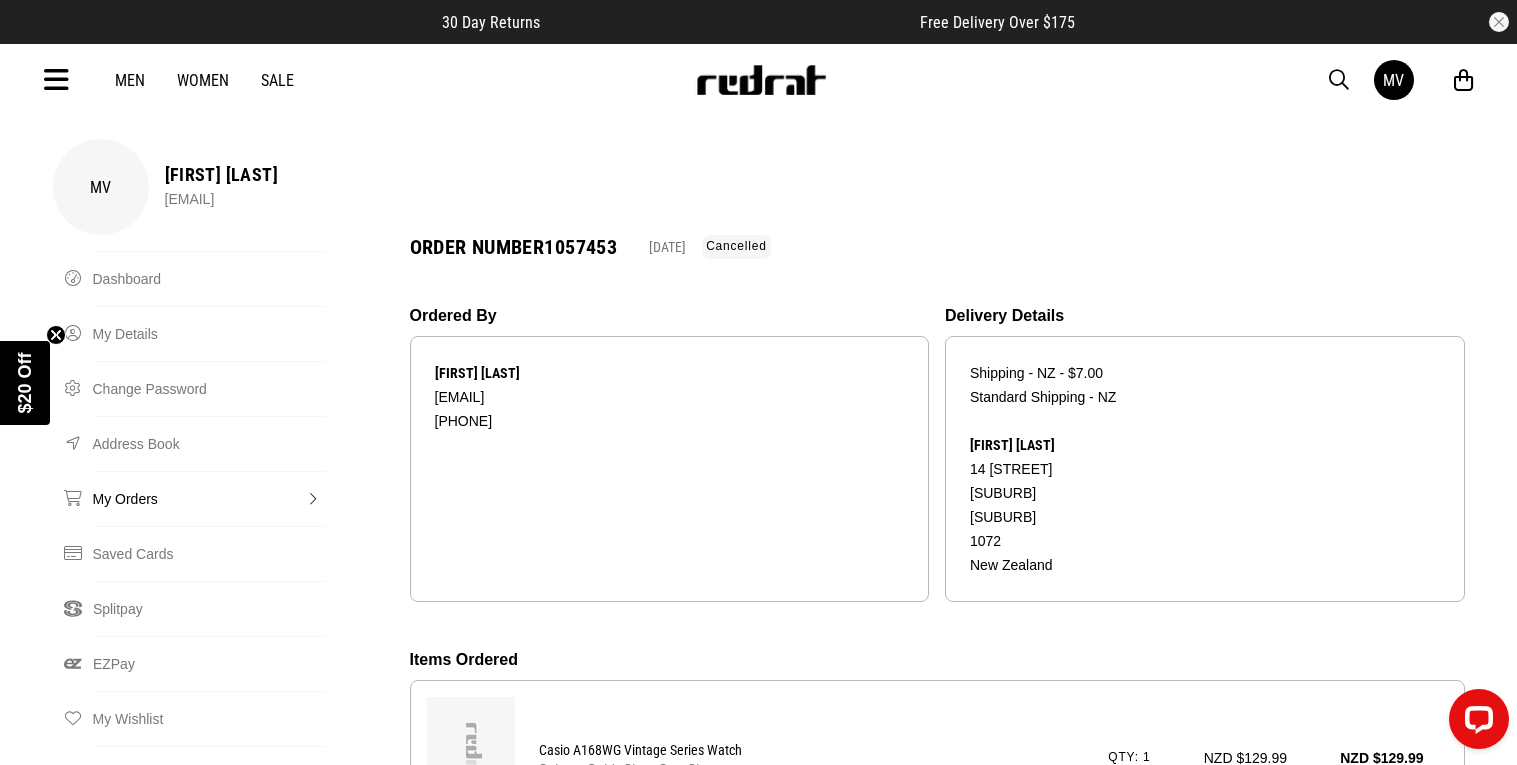 click on "Men Women Sale MV
Hi, [FIRST]
New Back Footwear Back Mens Back Womens Back Youth & Kids Back Jewellery Back Headwear Back Accessories Back Deals Back Sale UP TO 60% OFF
Shop by Brand
adidas
Converse
New Era
See all brands Gift Cards Find a Store Delivery Returns & Exchanges FAQ Contact Us
Payment Options Only at Red Rat
Let's keep in touch
Back
MV" at bounding box center [758, 80] 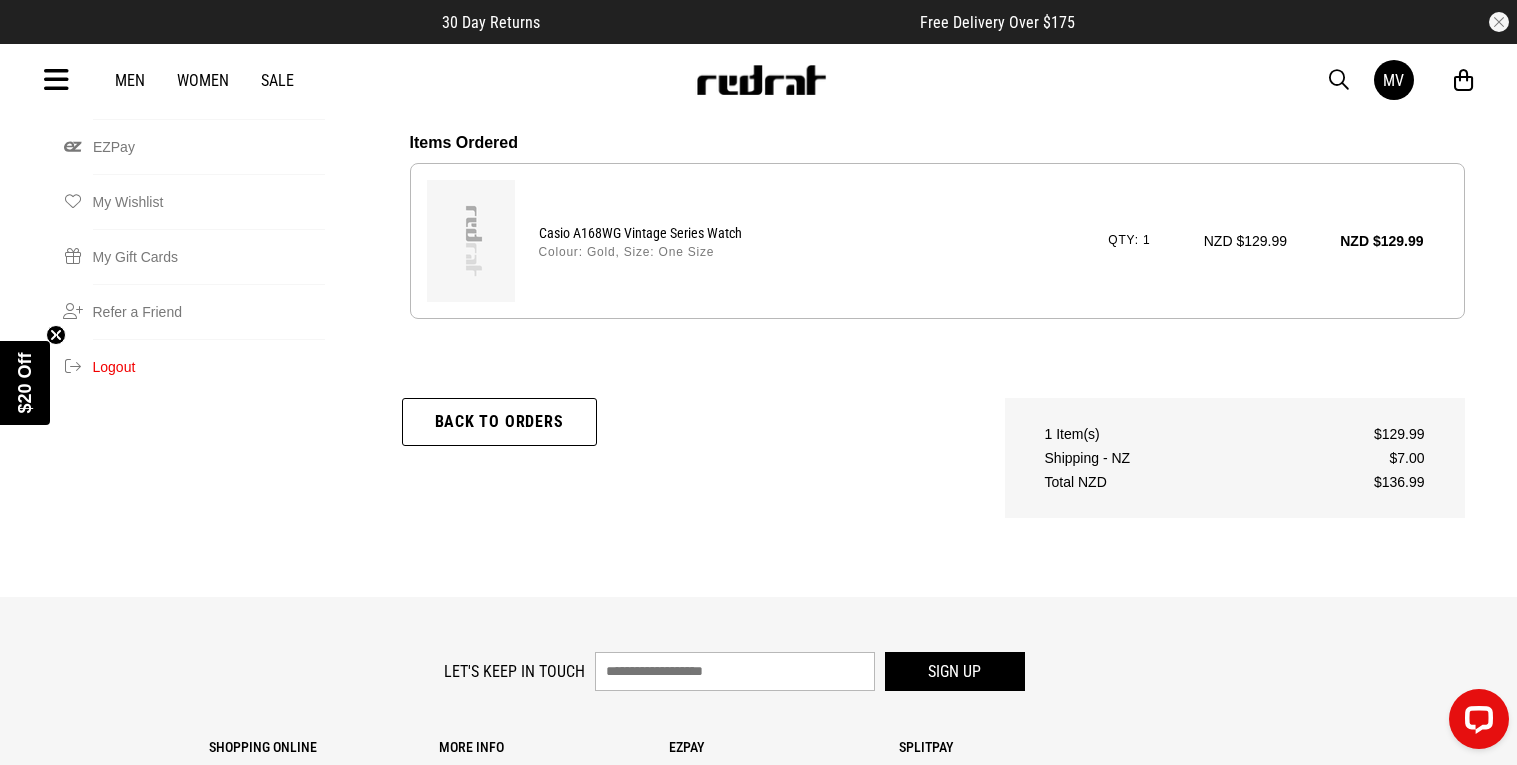 scroll, scrollTop: 566, scrollLeft: 0, axis: vertical 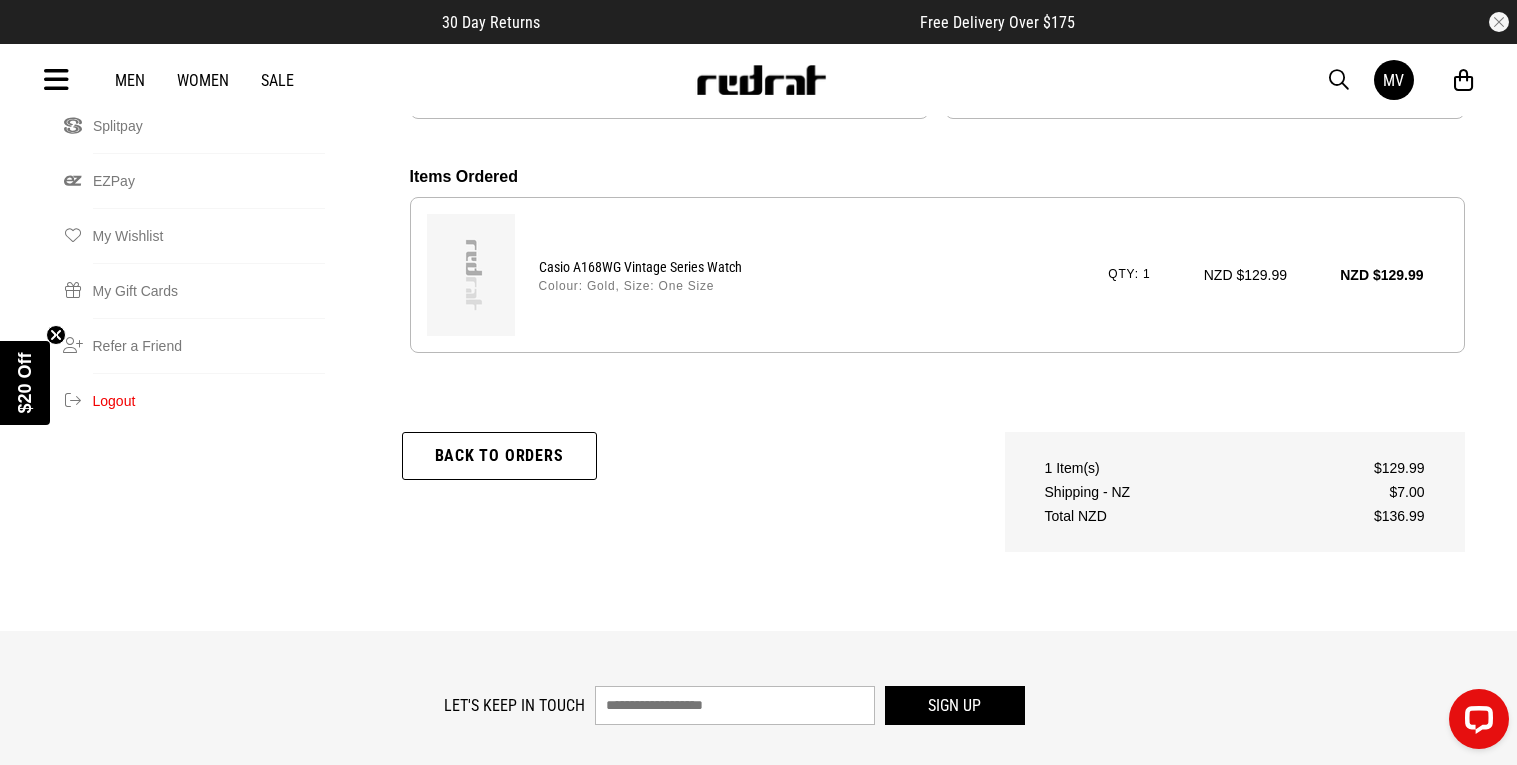 click at bounding box center [471, 275] 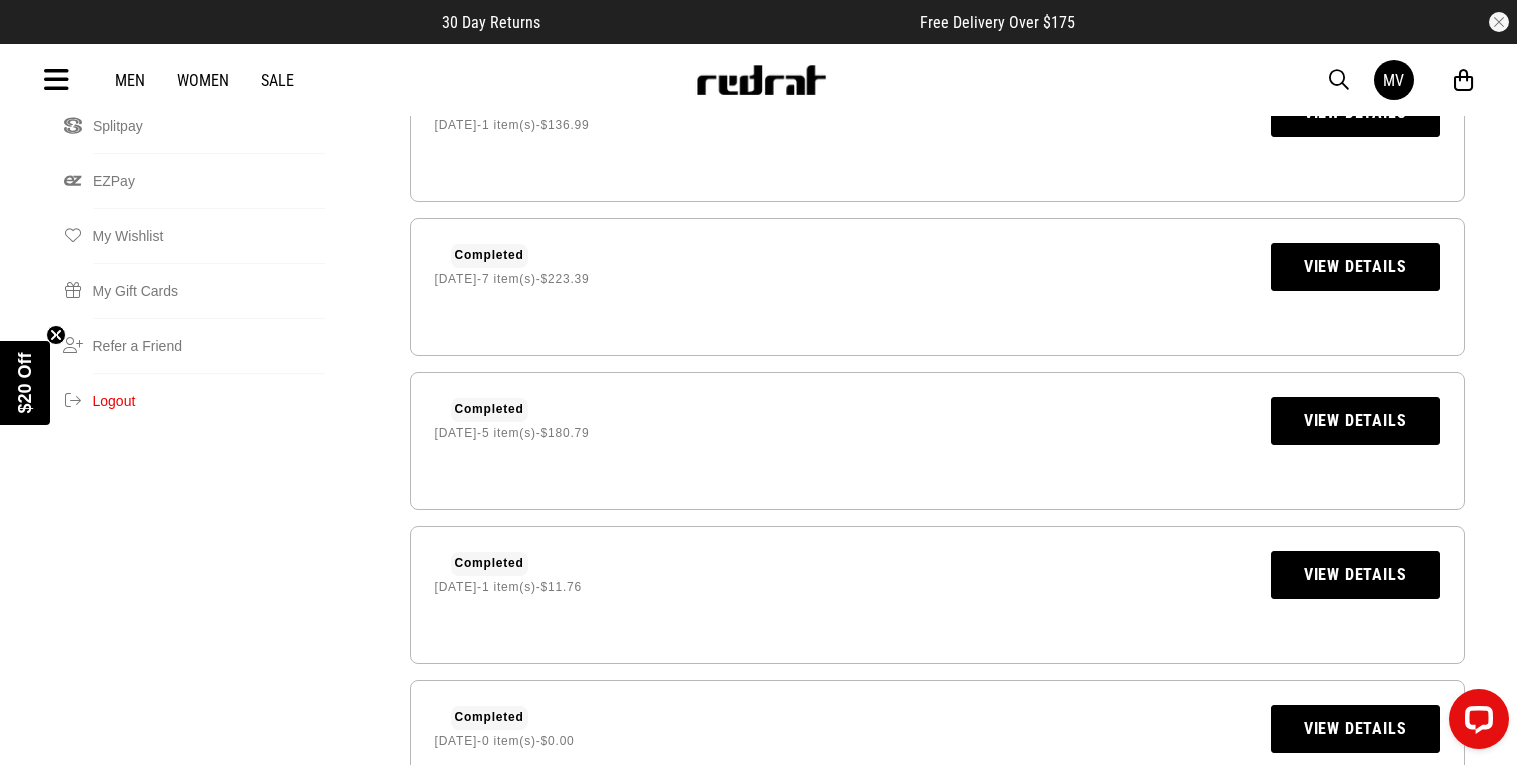 scroll, scrollTop: 0, scrollLeft: 0, axis: both 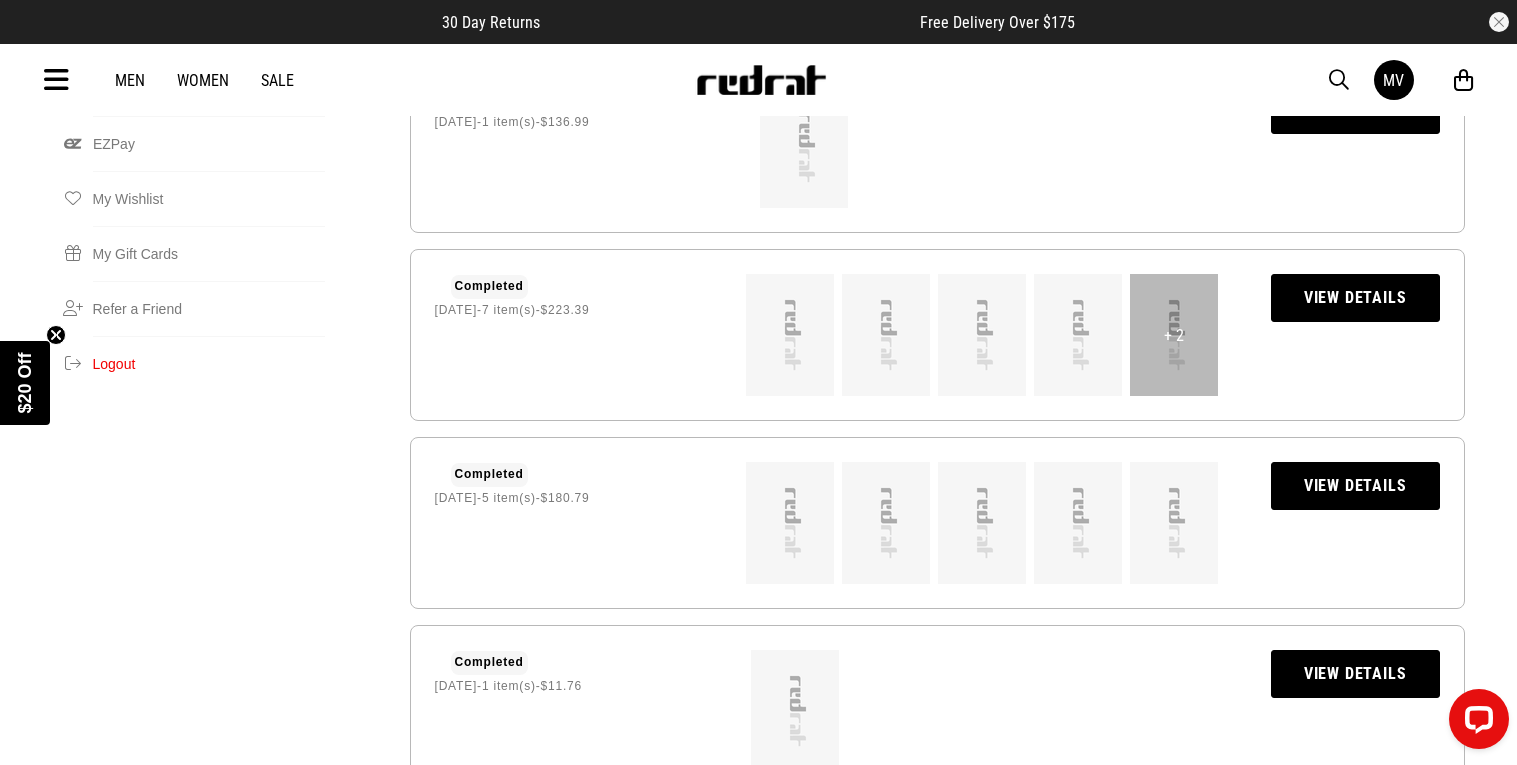 click on "View Details" at bounding box center (1355, 298) 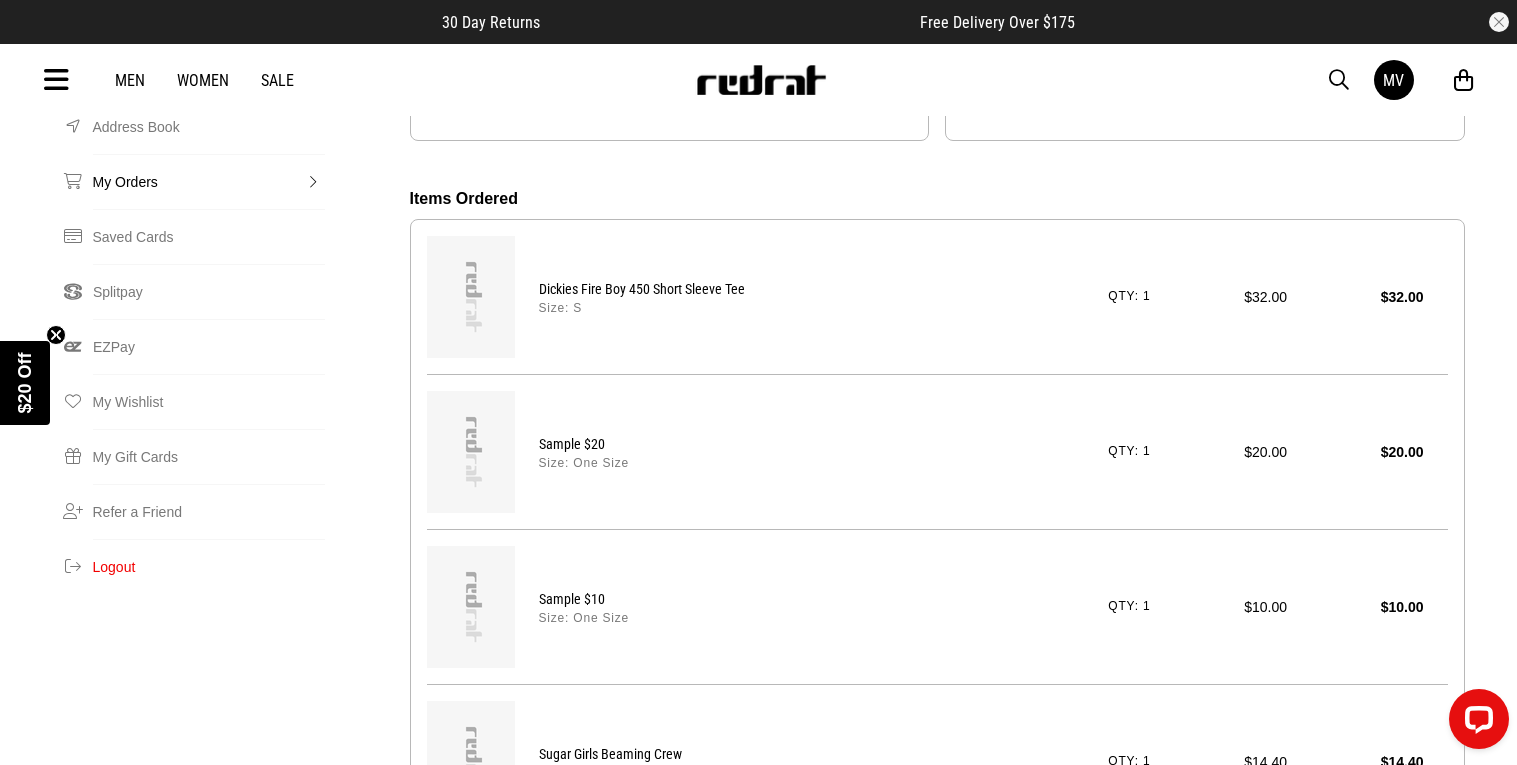 scroll, scrollTop: 0, scrollLeft: 0, axis: both 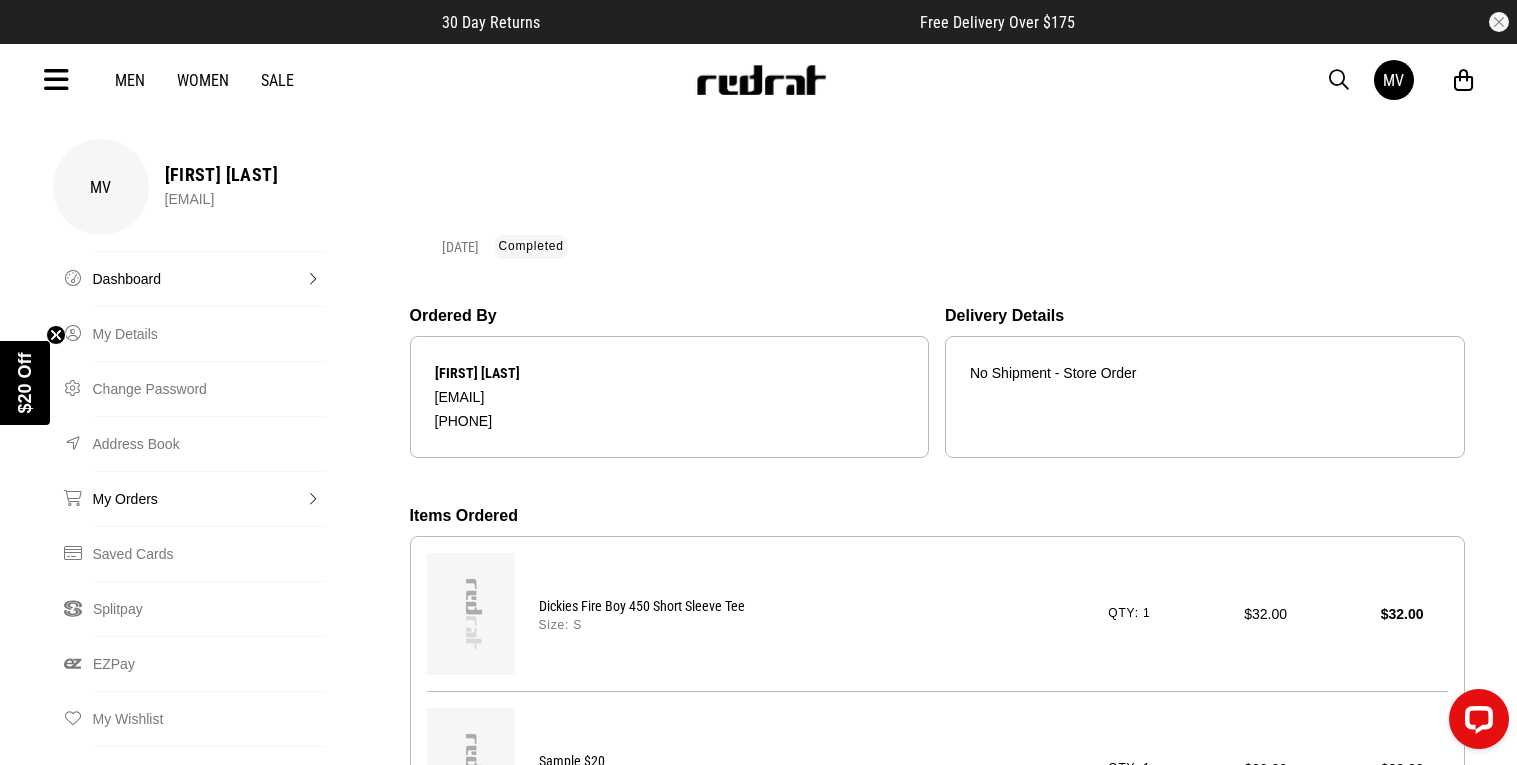 click on "Dashboard" at bounding box center [209, 278] 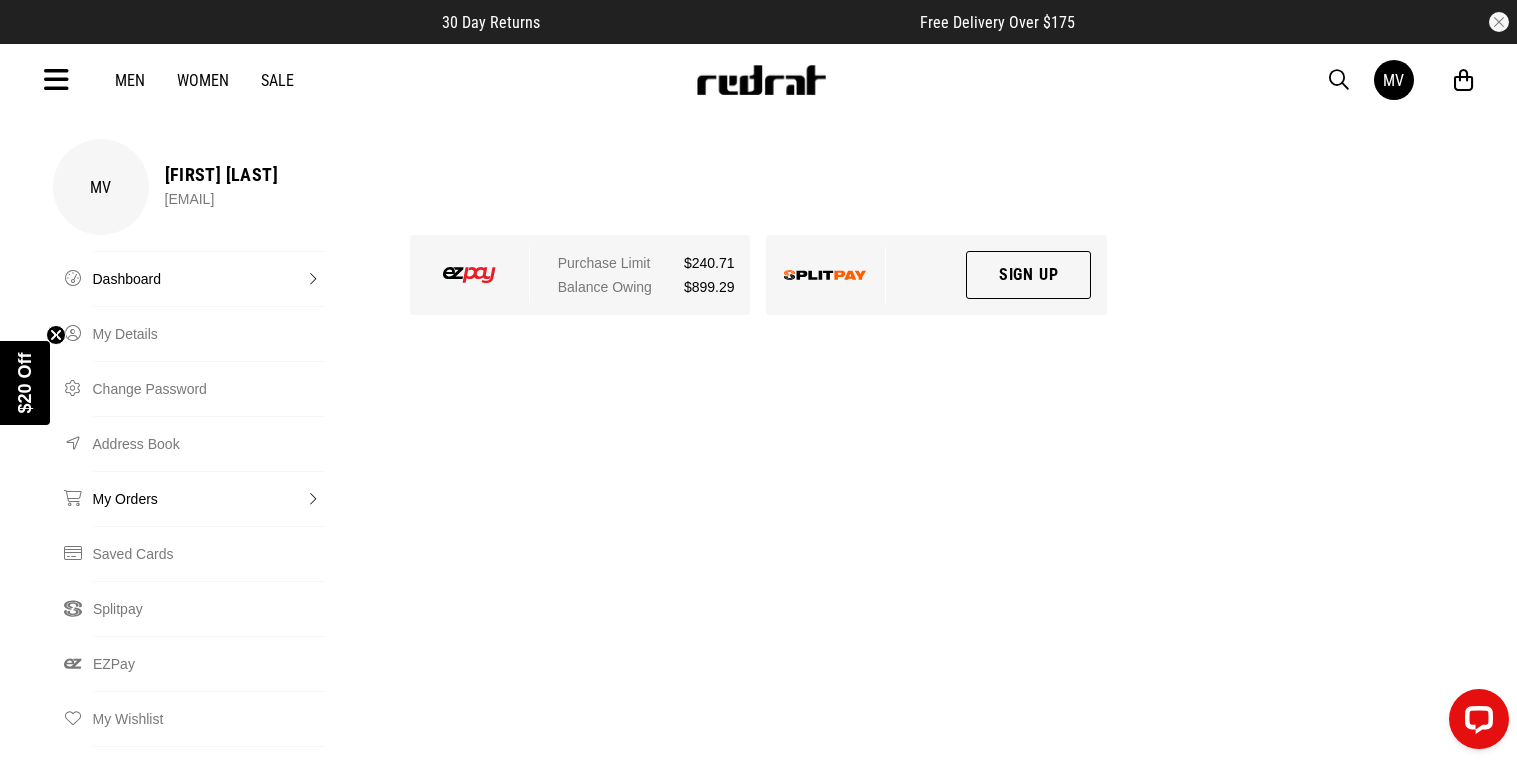 click on "My Orders" at bounding box center (209, 498) 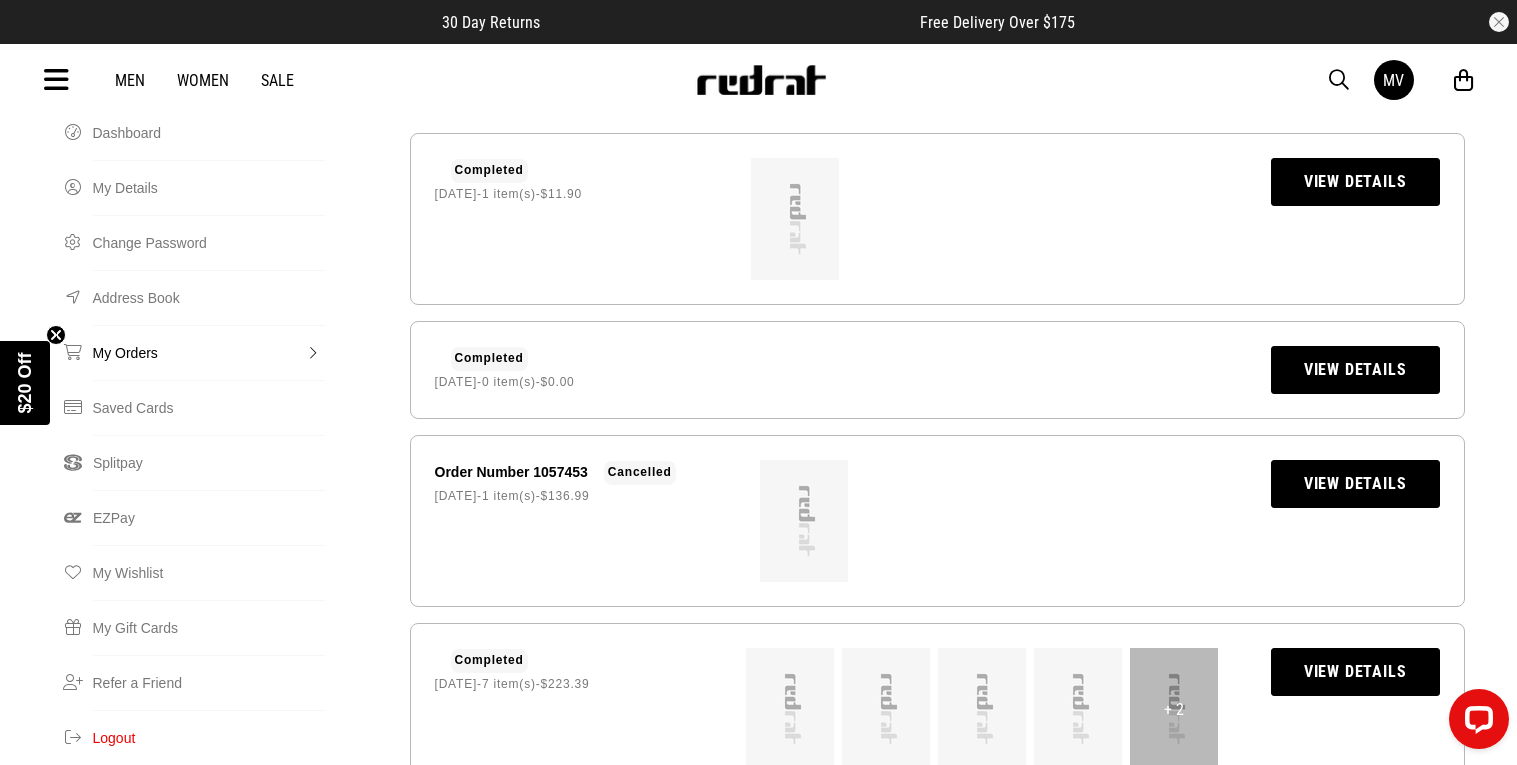 scroll, scrollTop: 95, scrollLeft: 0, axis: vertical 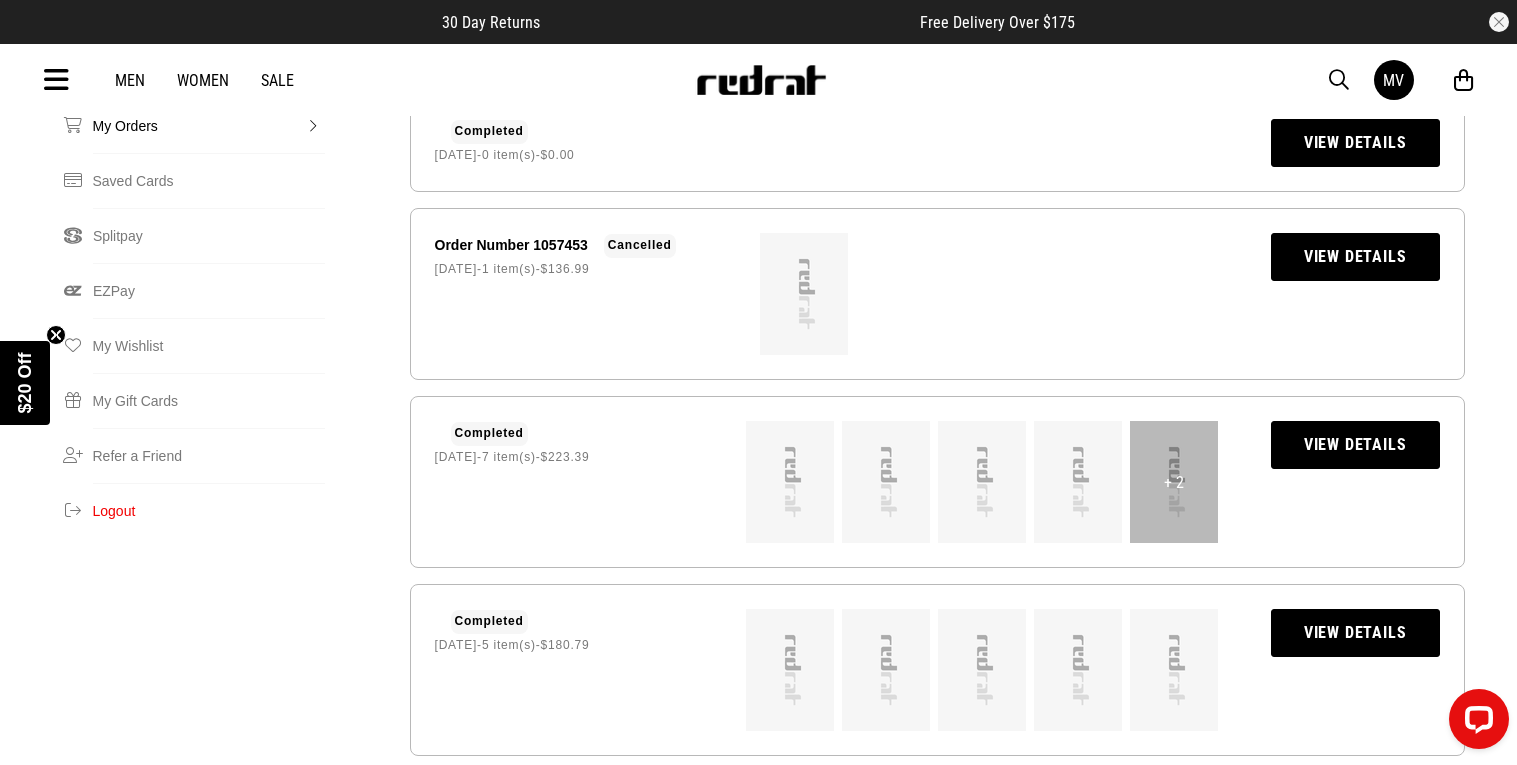click on "View Details" at bounding box center (1355, 257) 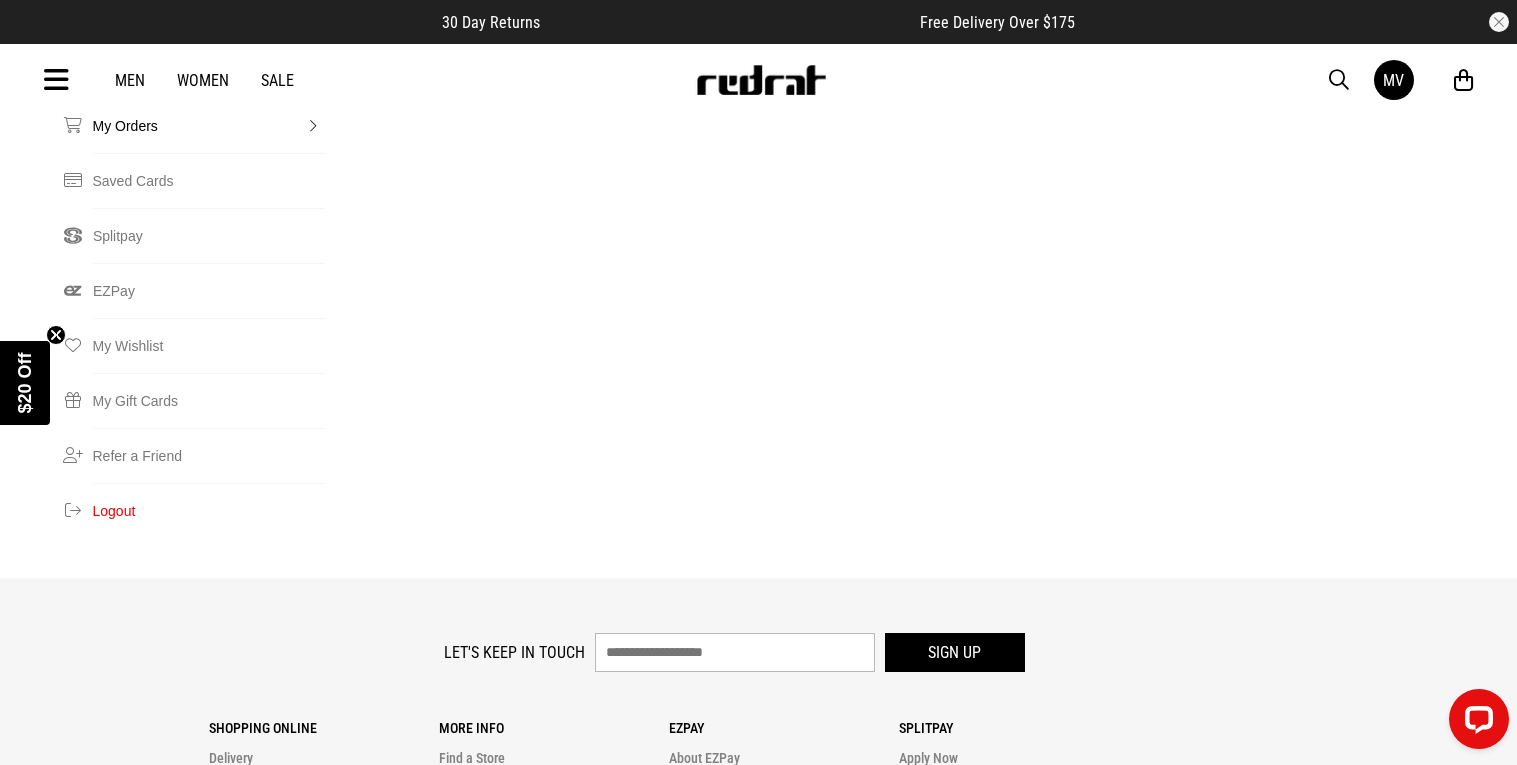 scroll, scrollTop: 0, scrollLeft: 0, axis: both 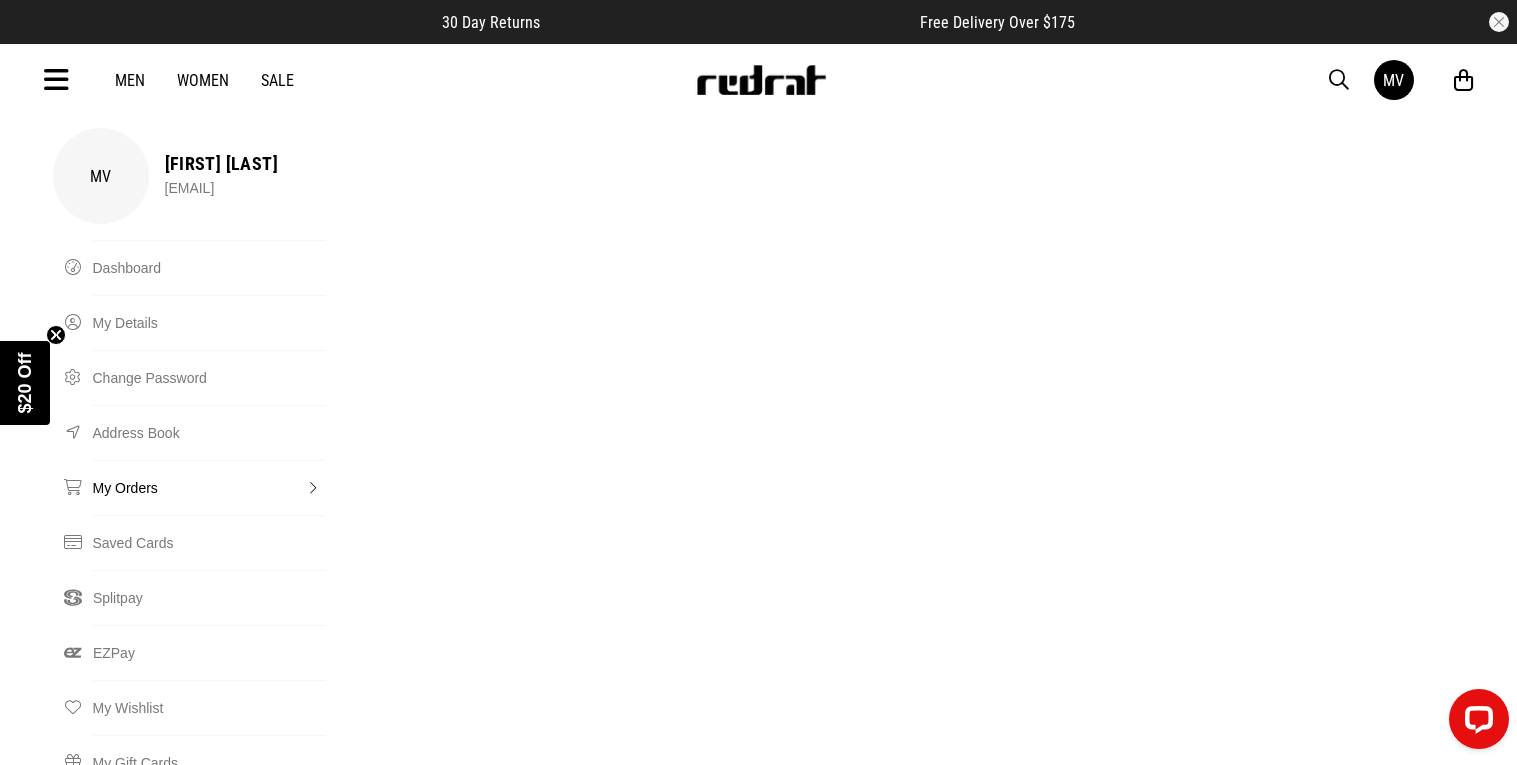 drag, startPoint x: 1515, startPoint y: 278, endPoint x: 1501, endPoint y: 253, distance: 28.653097 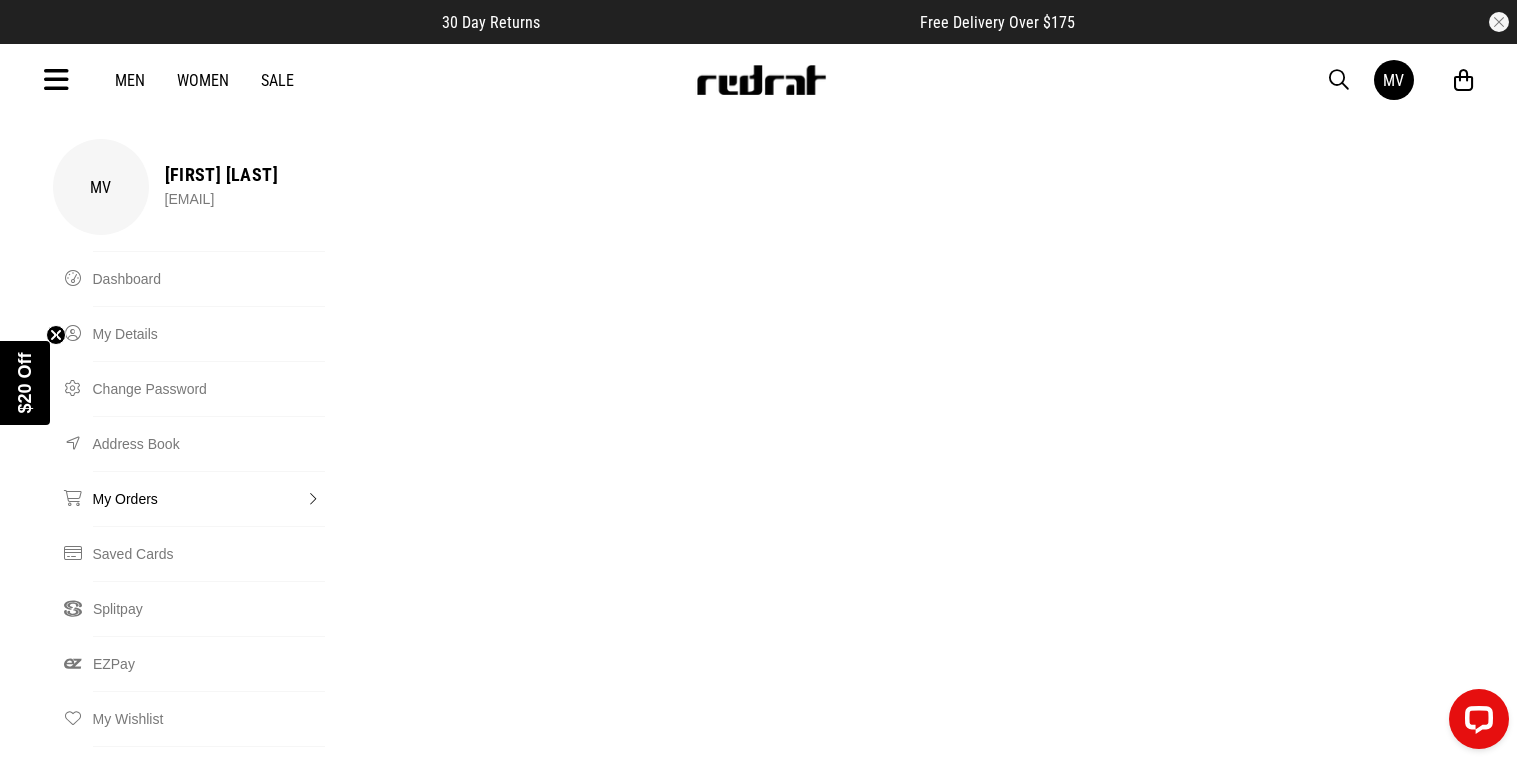 click on "Sale" at bounding box center [277, 80] 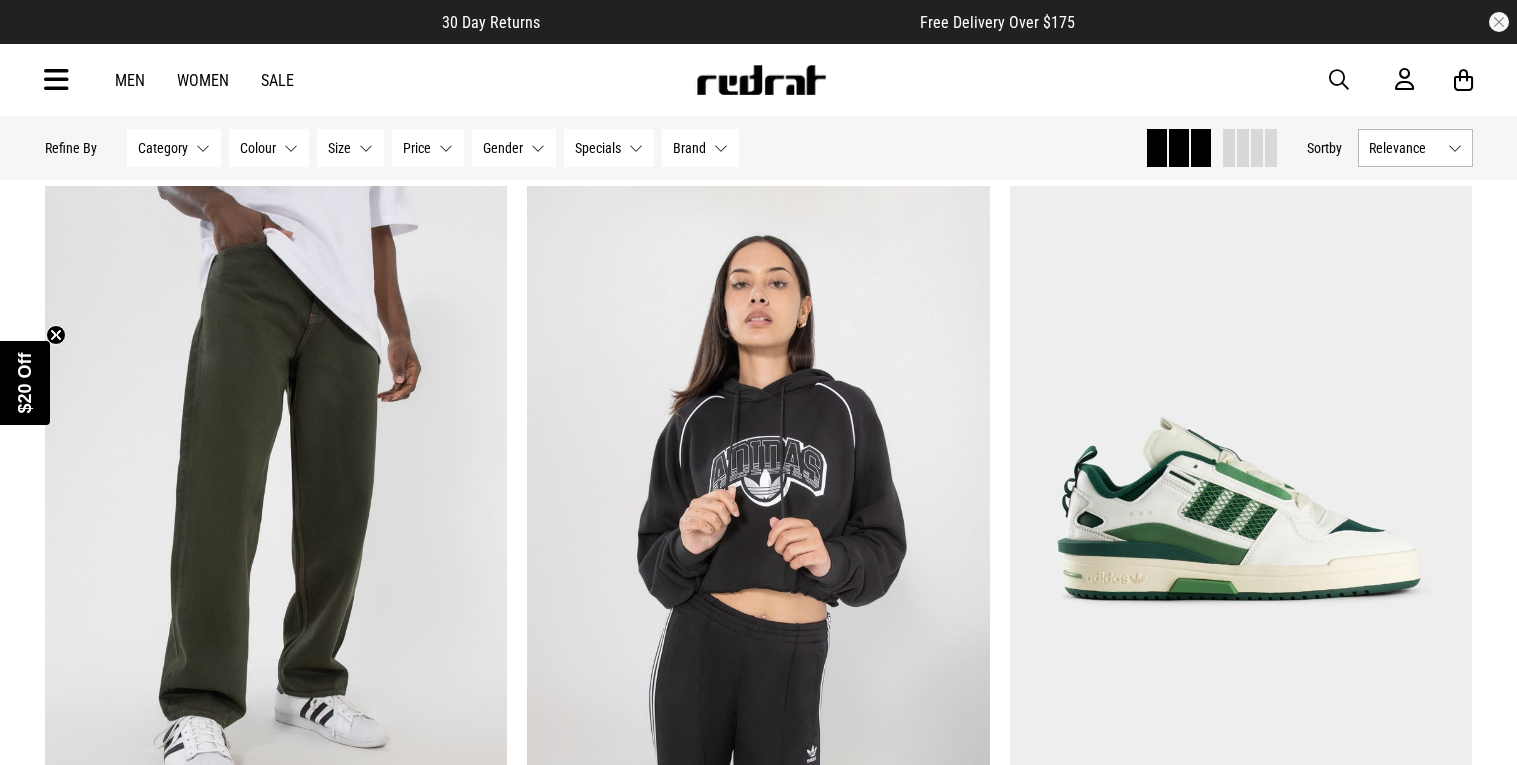 scroll, scrollTop: 603, scrollLeft: 0, axis: vertical 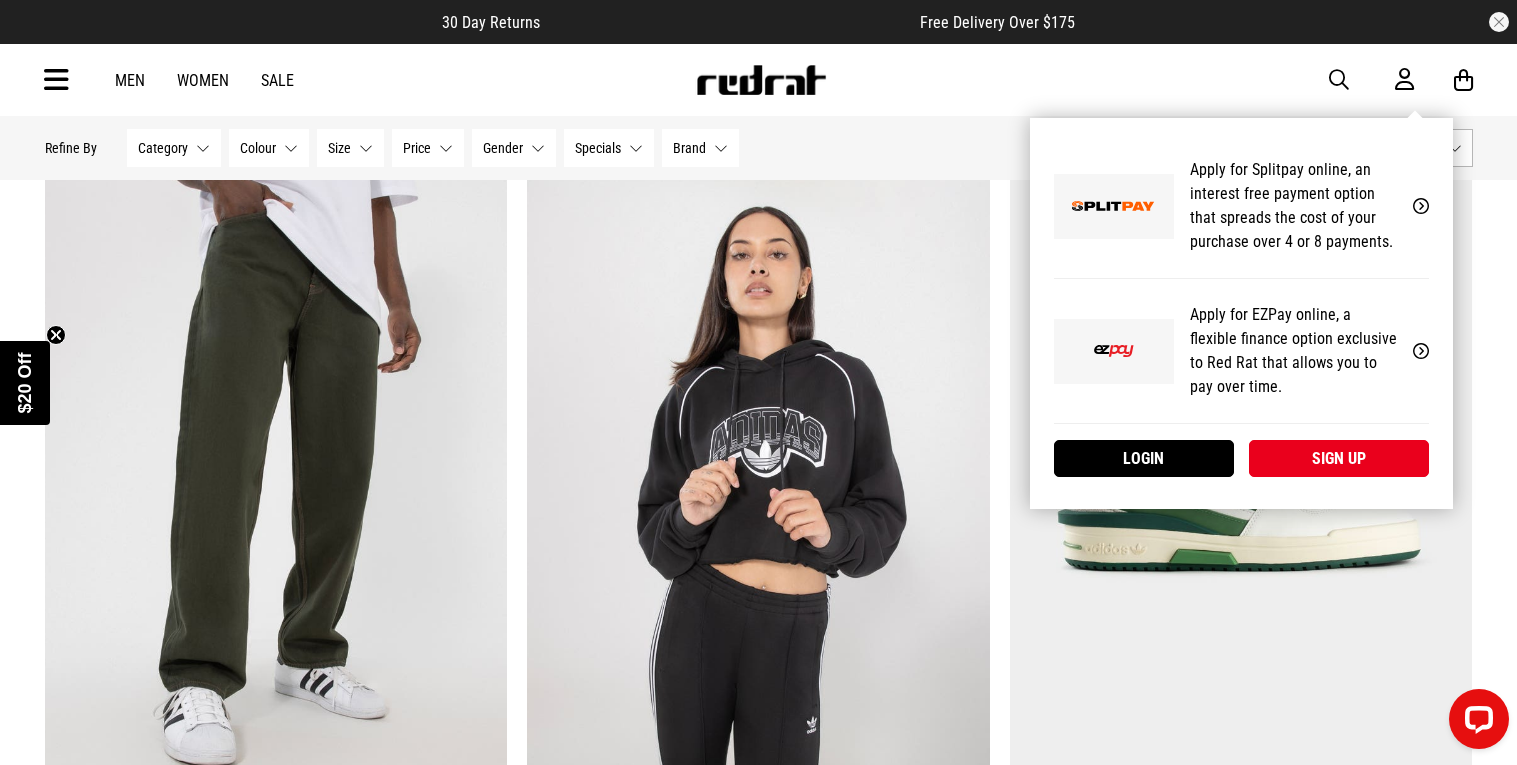 click on "My Account     Apply for Splitpay online, an interest free payment option that spreads the cost of your purchase over 4 or 8 payments.   Learn More     Apply for EZPay online, a flexible finance option exclusive to Red Rat that allows you to pay over time.   Learn More   Login   Sign up" at bounding box center (1241, 313) 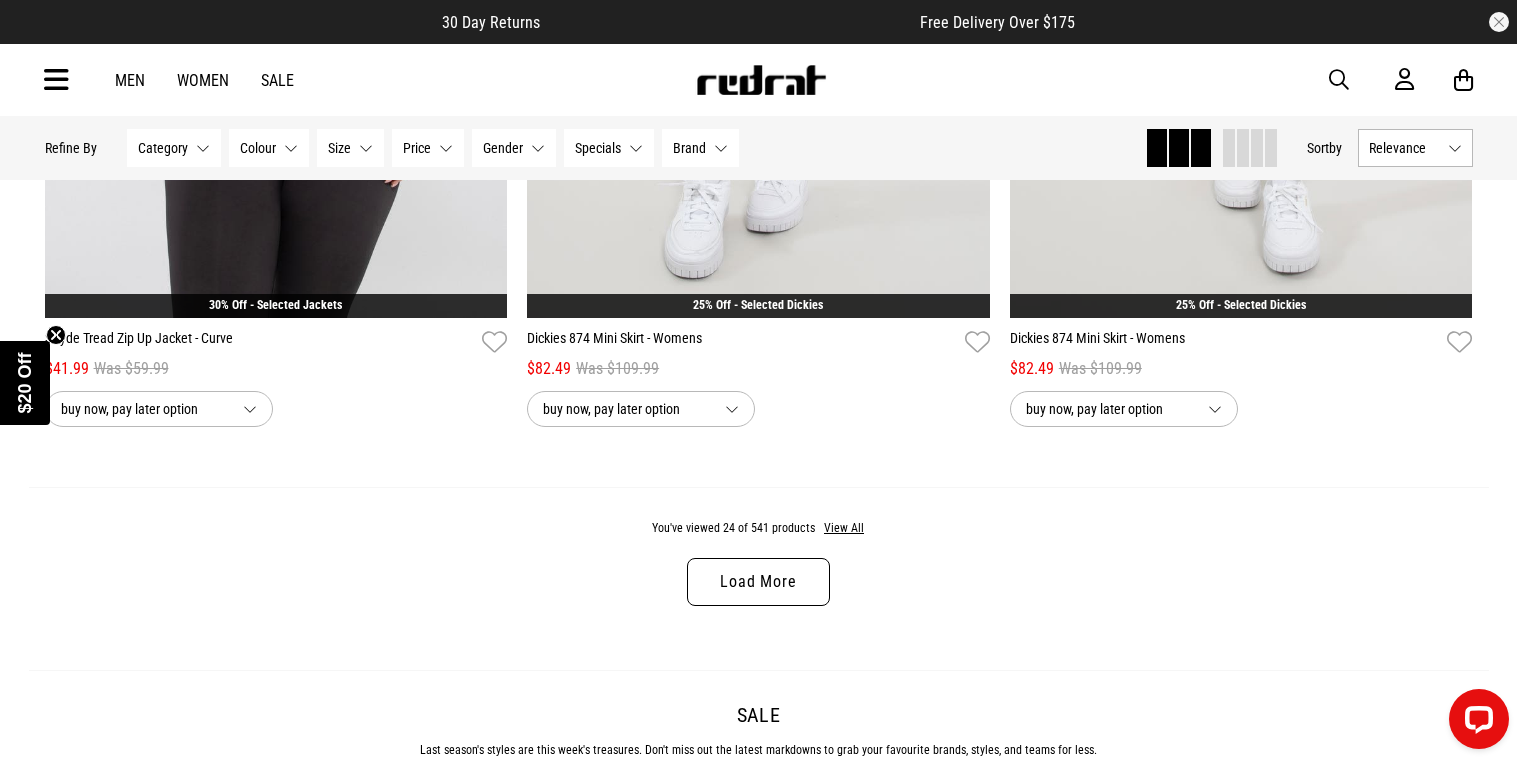 scroll, scrollTop: 6233, scrollLeft: 0, axis: vertical 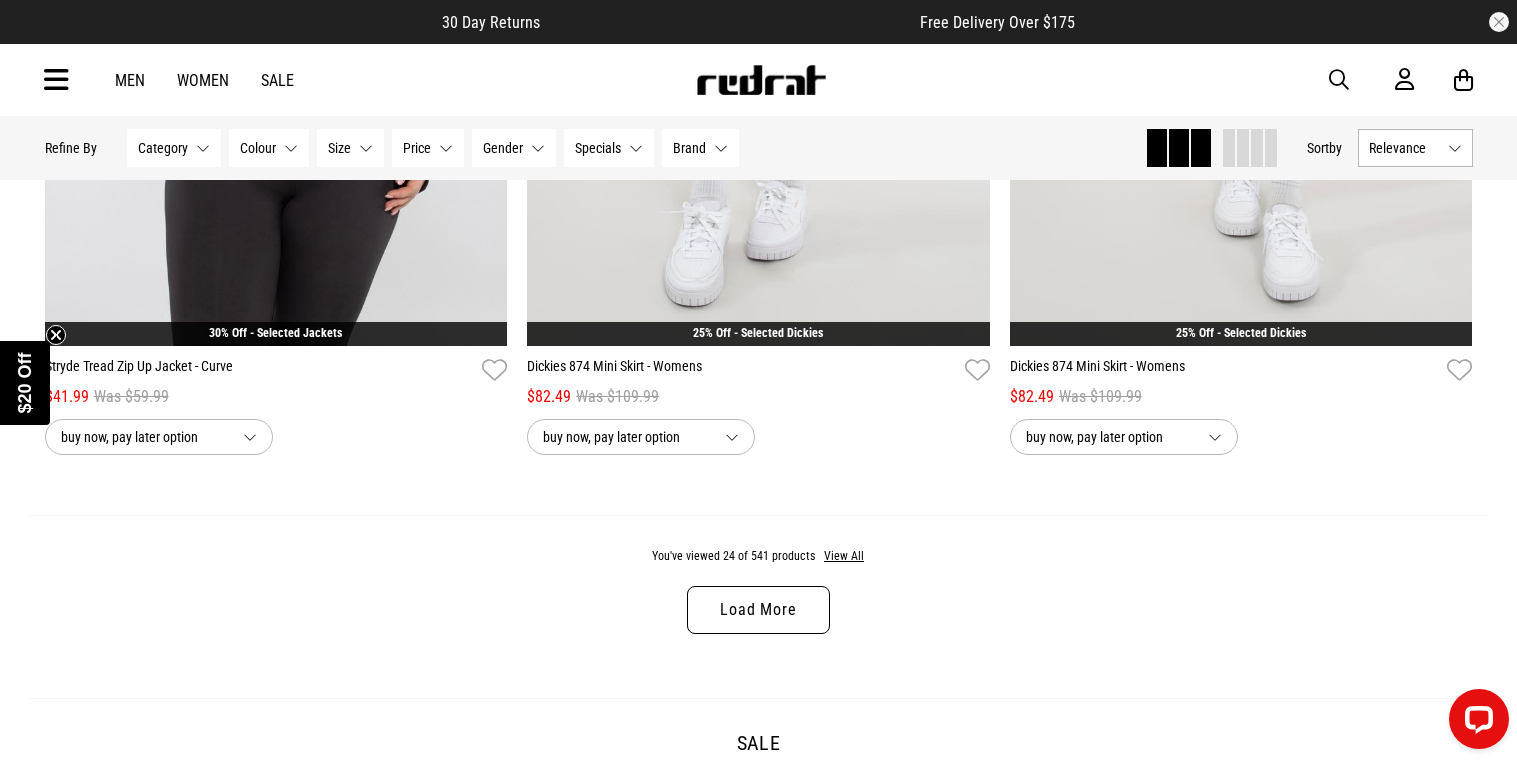 click on "Load More" at bounding box center (758, 610) 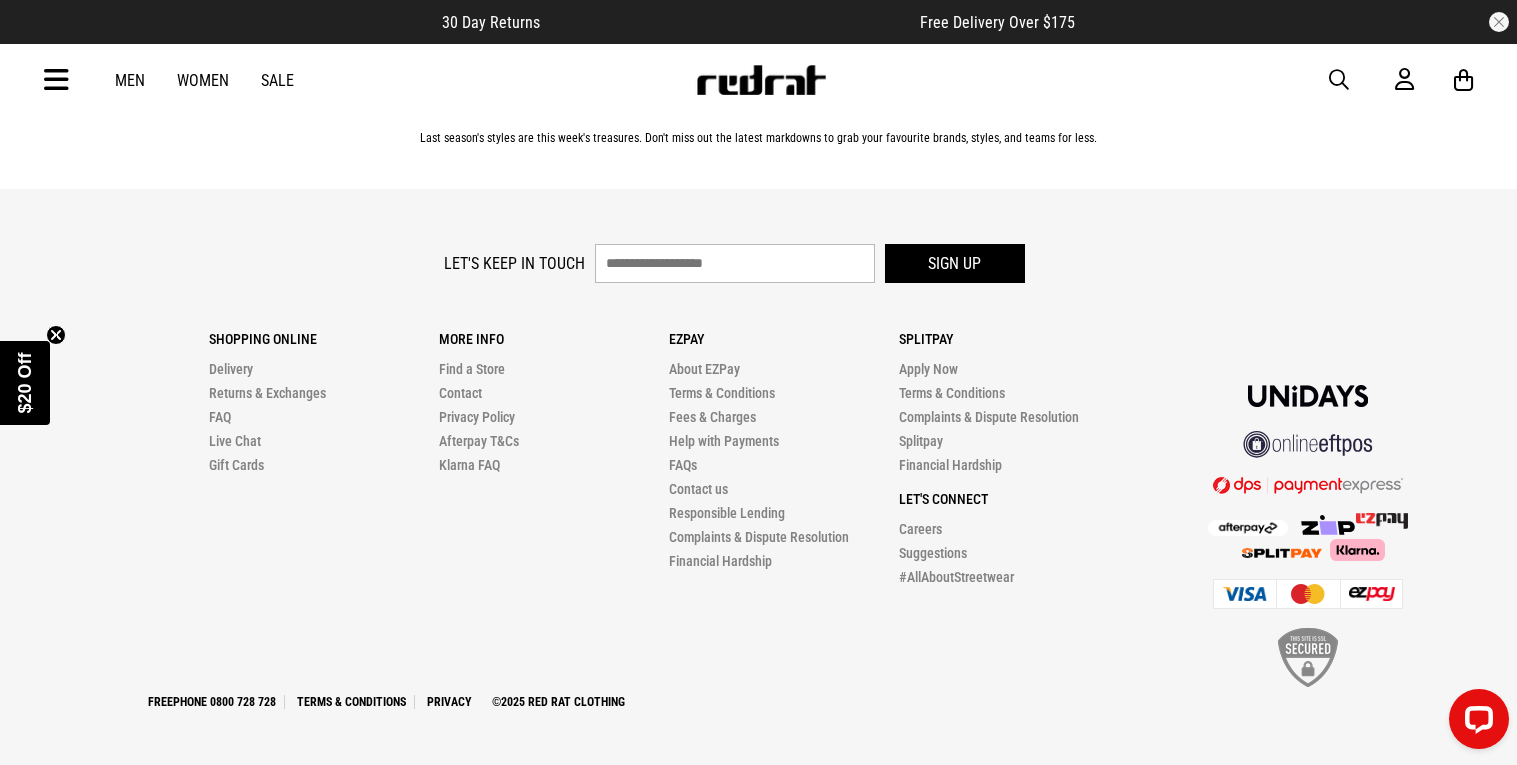 scroll, scrollTop: 13250, scrollLeft: 0, axis: vertical 